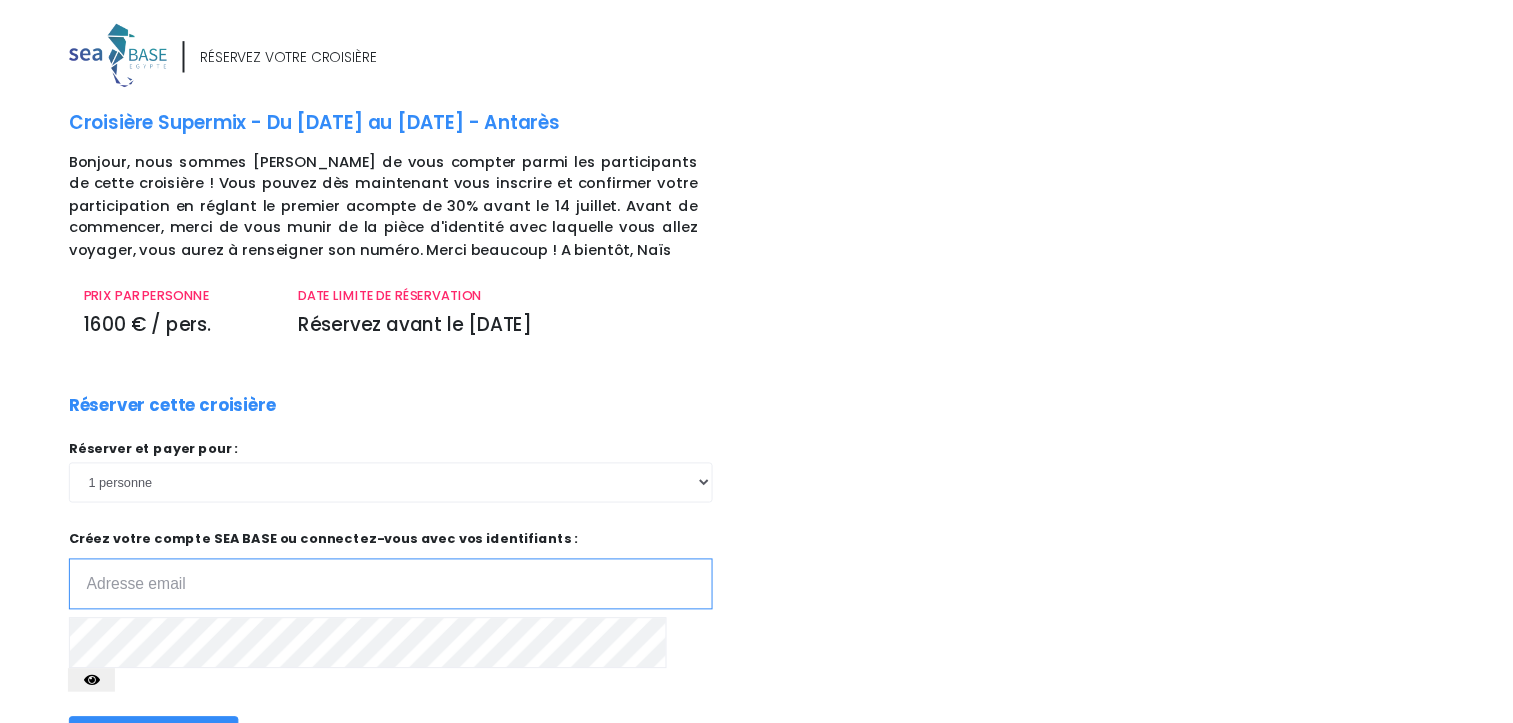 scroll, scrollTop: 0, scrollLeft: 0, axis: both 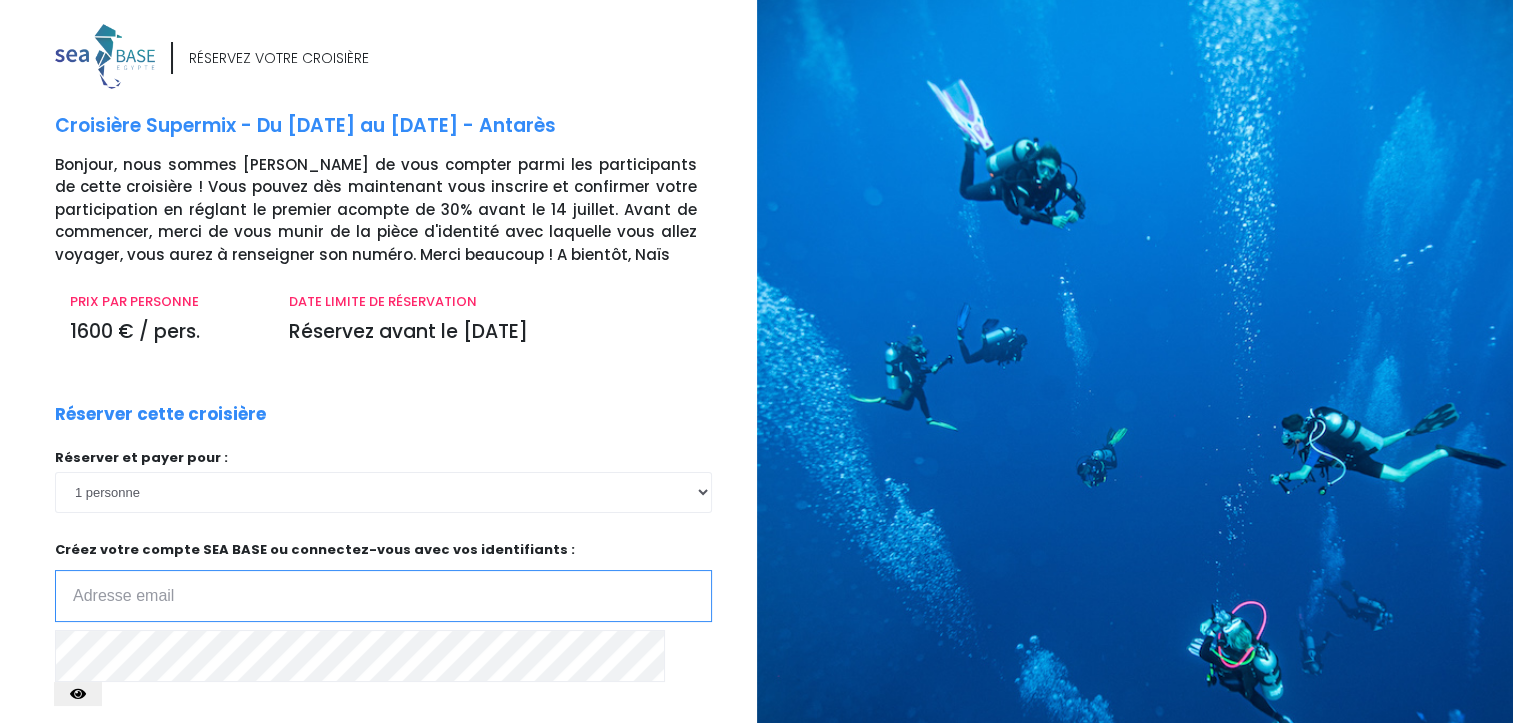 click at bounding box center (383, 596) 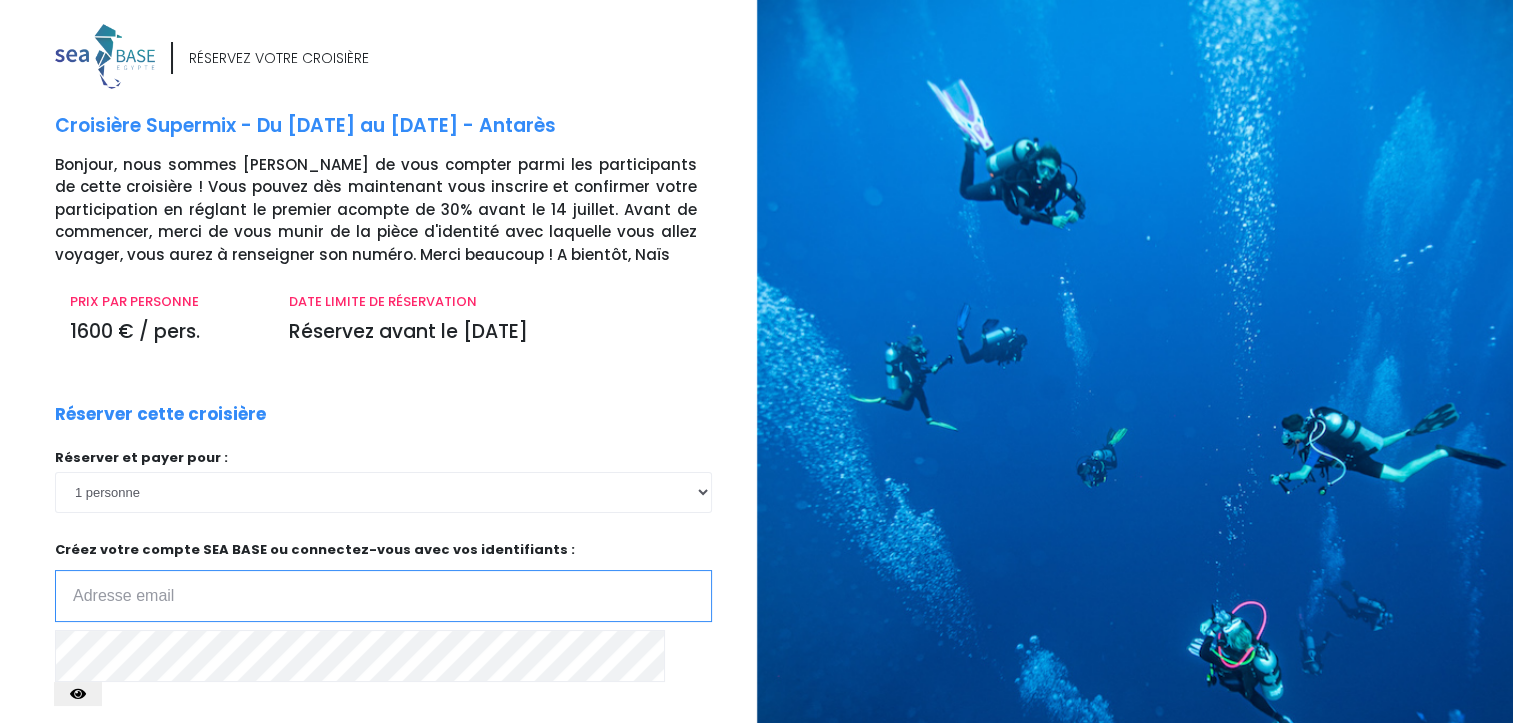 click at bounding box center [383, 596] 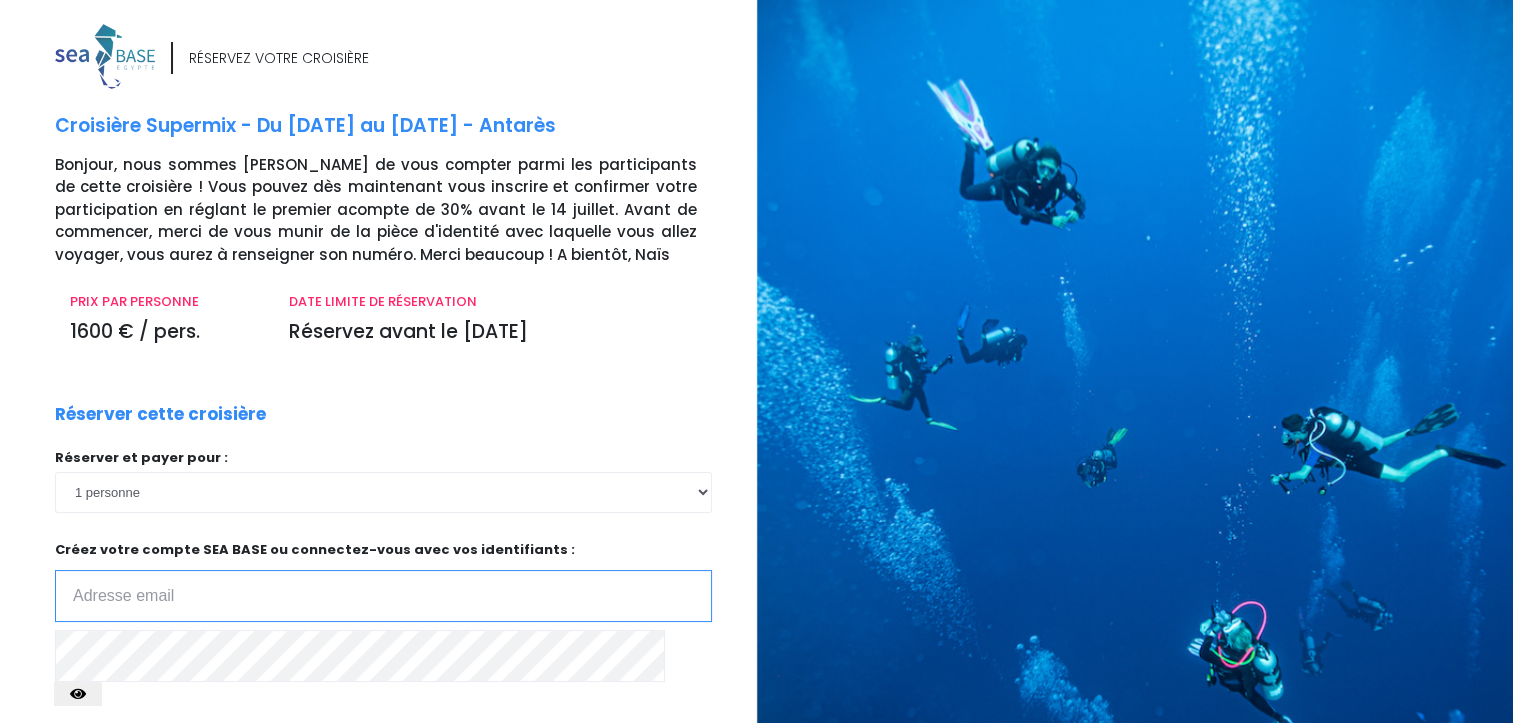 type on "quichris@orange.fr" 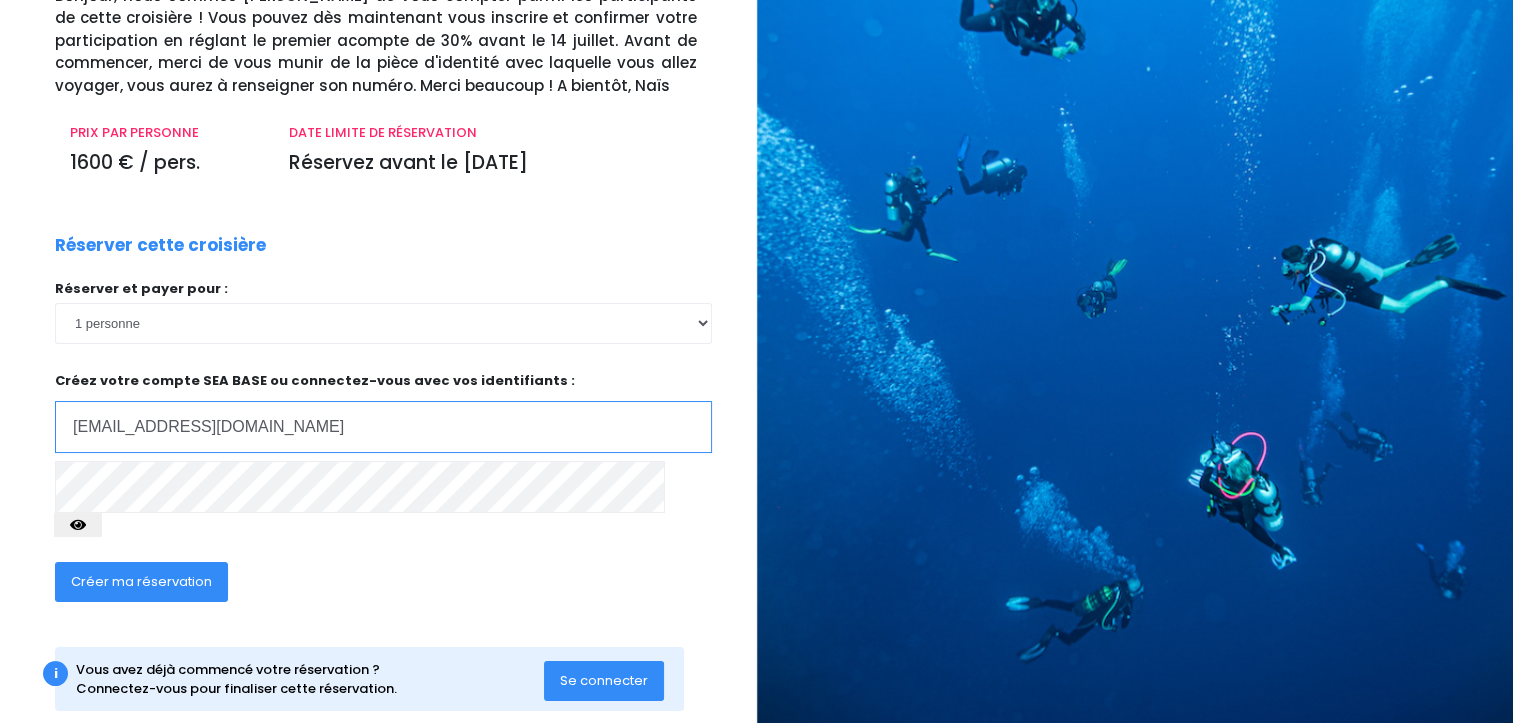 scroll, scrollTop: 180, scrollLeft: 0, axis: vertical 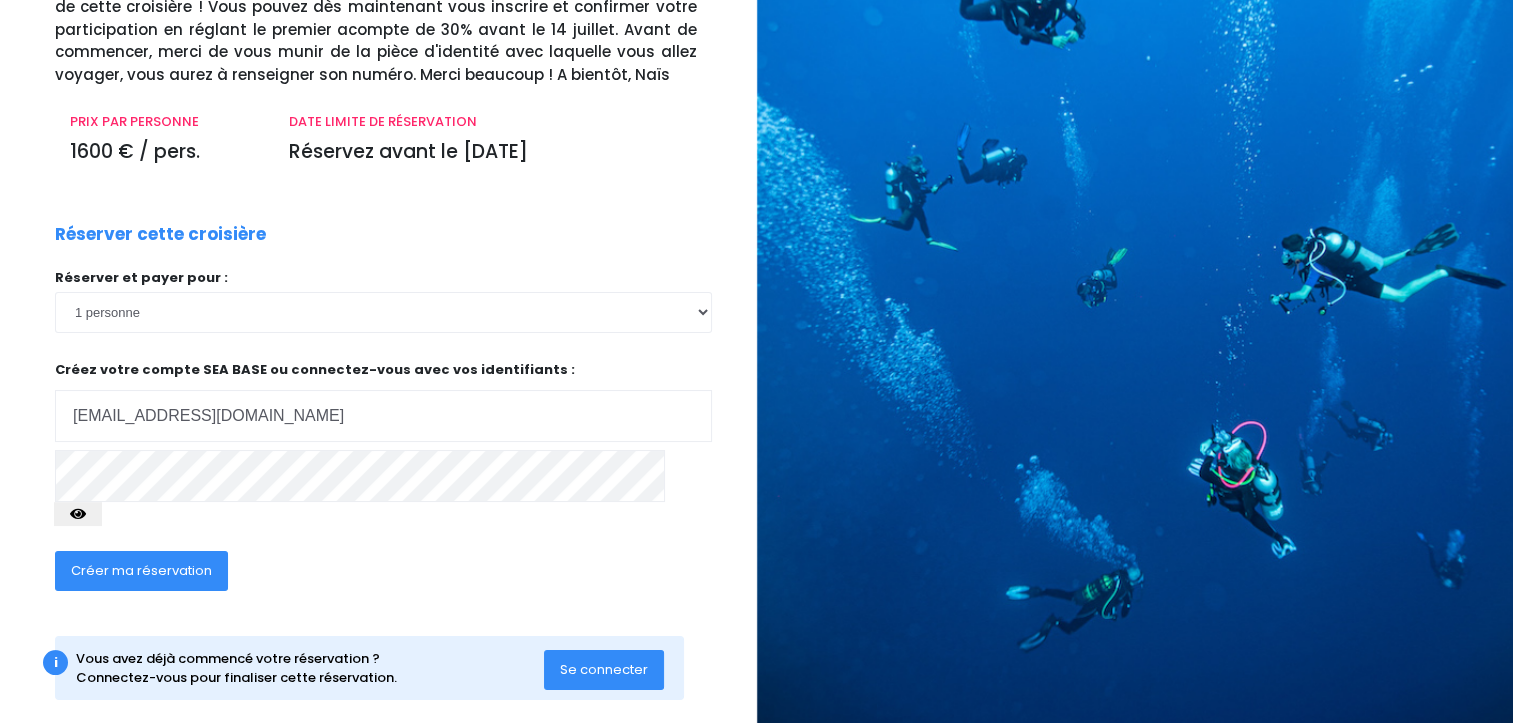 click on "Créer ma réservation" at bounding box center [141, 570] 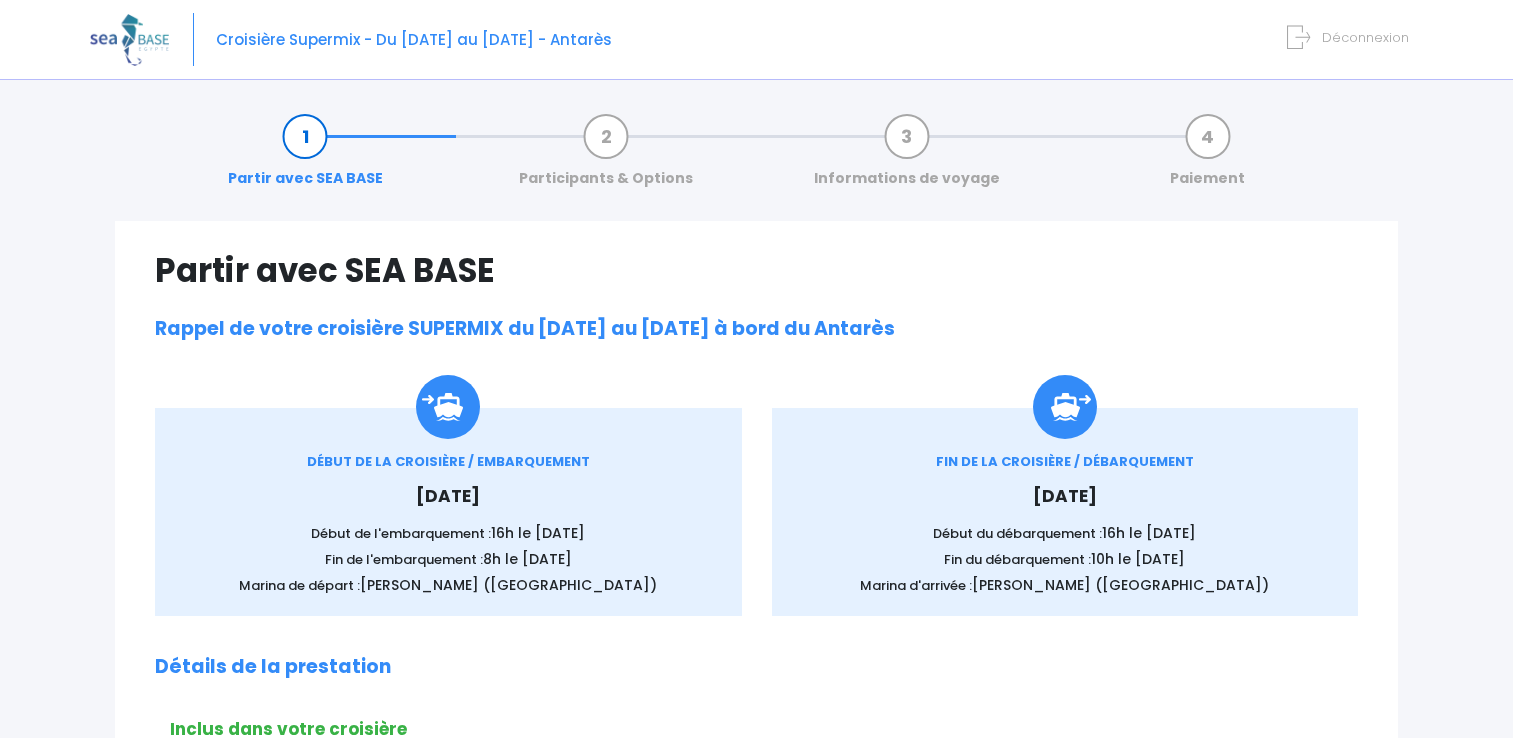 scroll, scrollTop: 0, scrollLeft: 0, axis: both 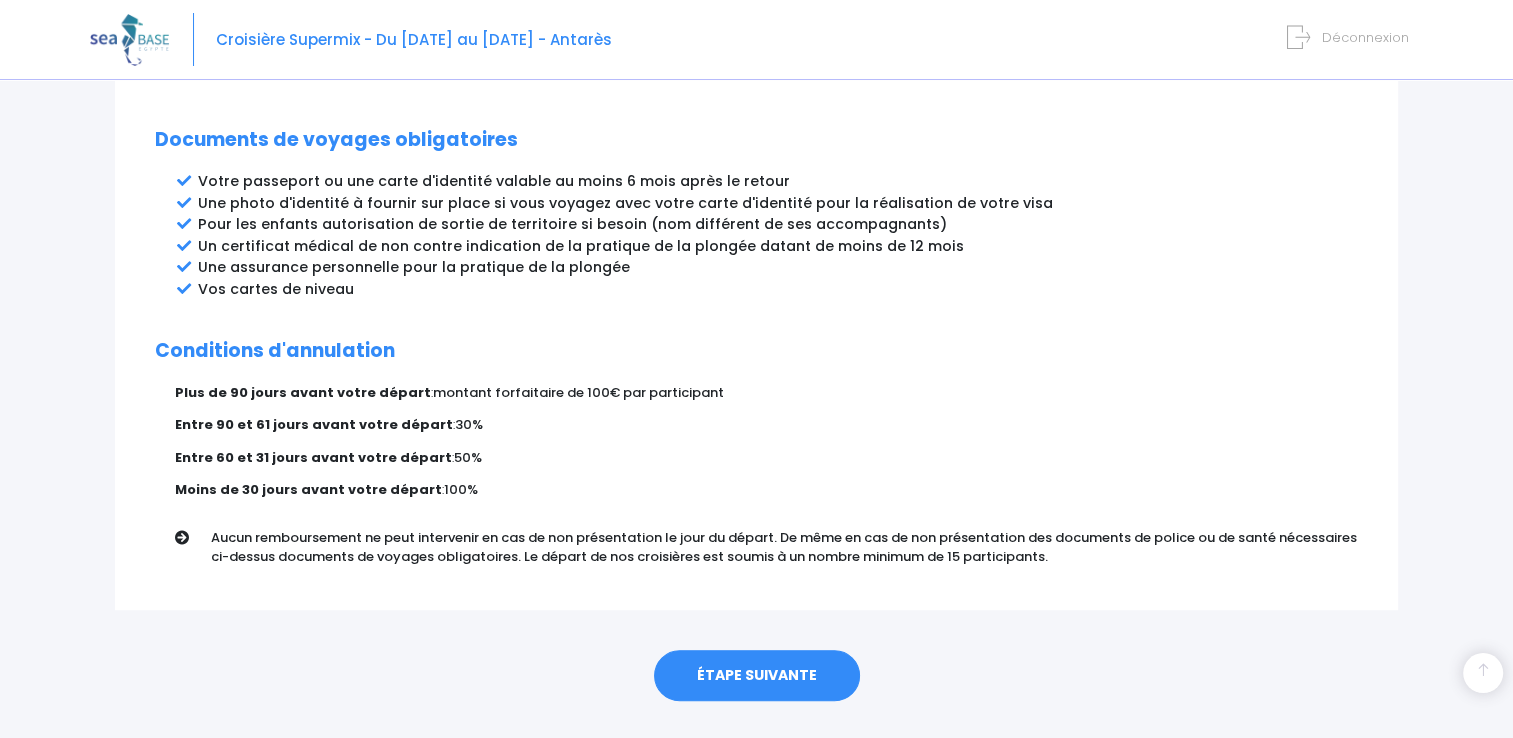 click on "ÉTAPE SUIVANTE" at bounding box center (757, 676) 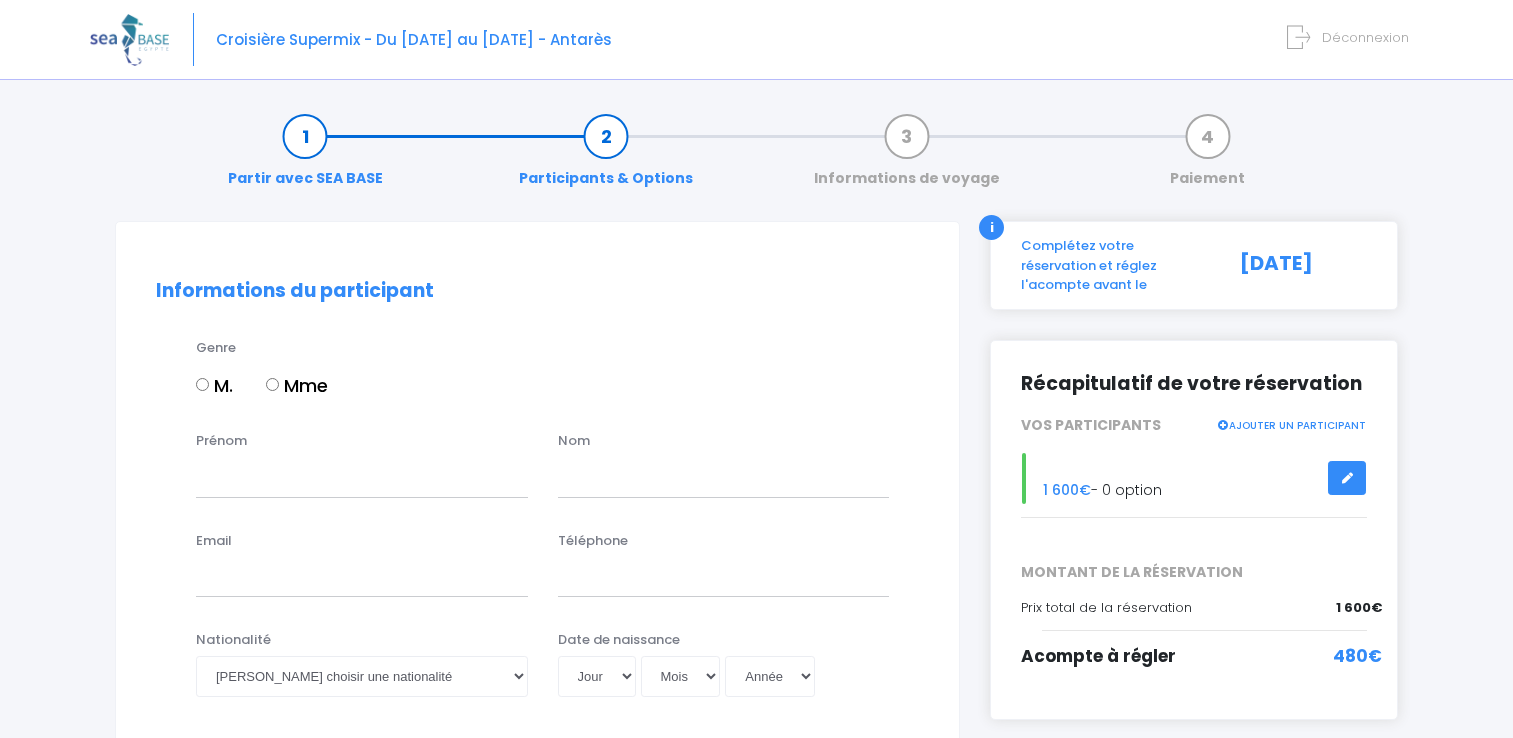 scroll, scrollTop: 0, scrollLeft: 0, axis: both 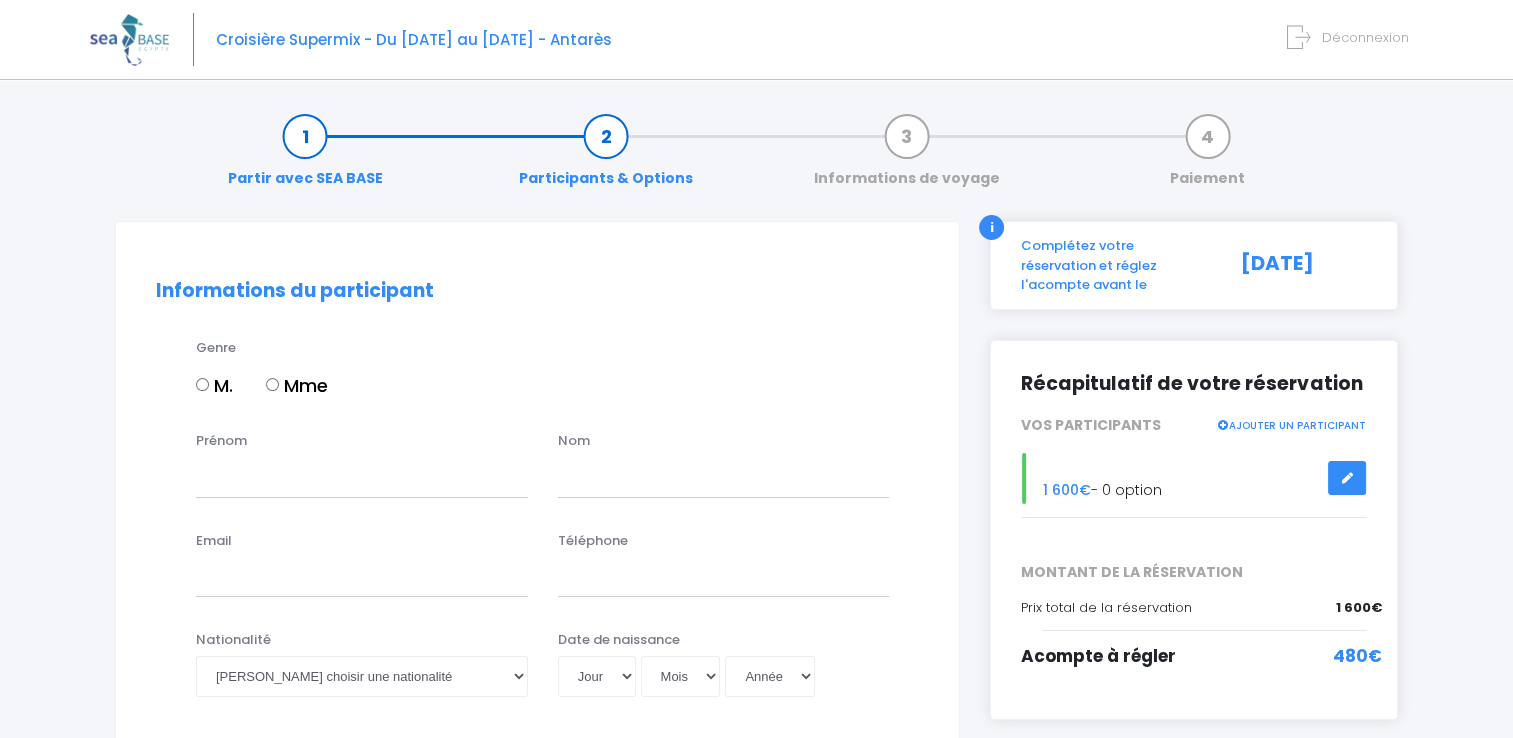 click on "M." at bounding box center [202, 384] 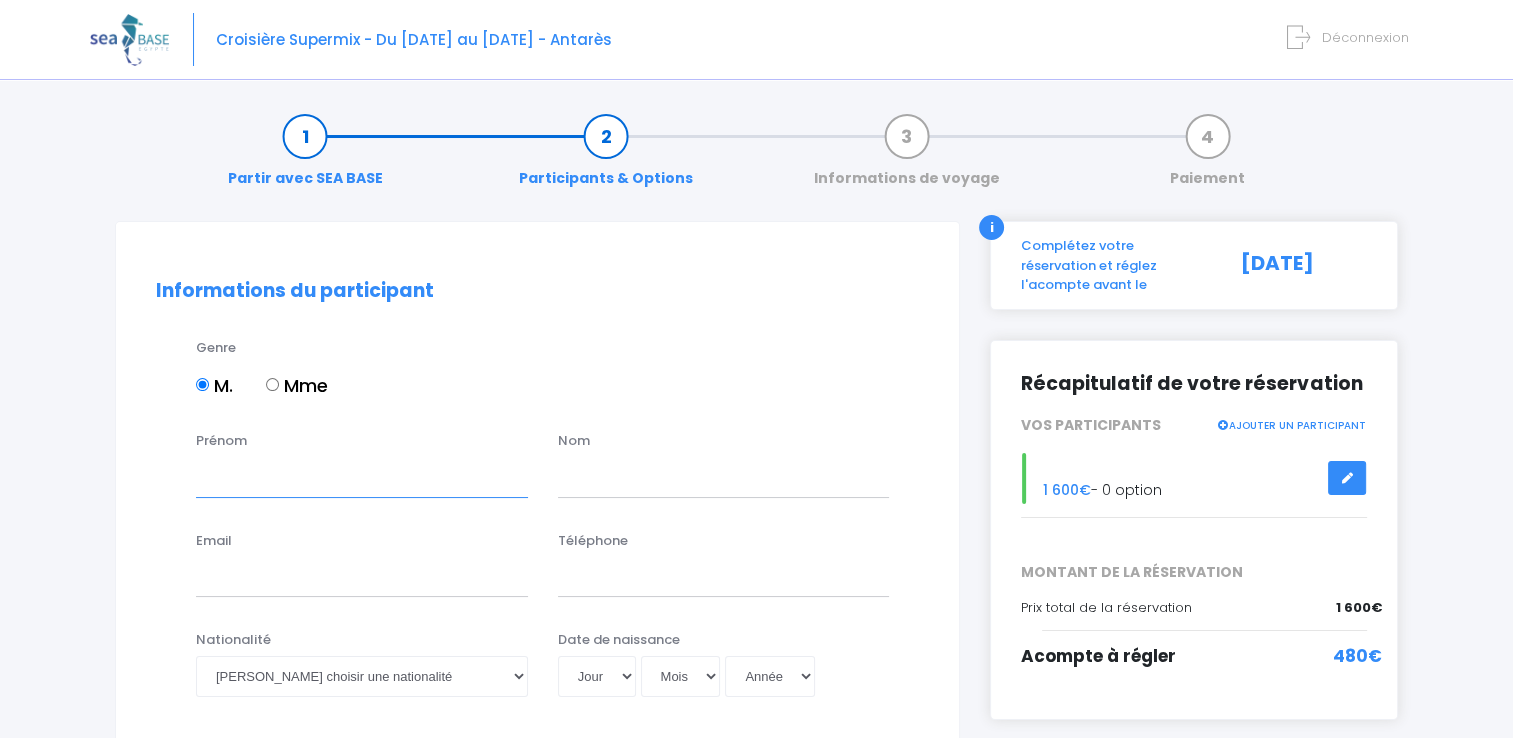 click on "Prénom" at bounding box center [362, 477] 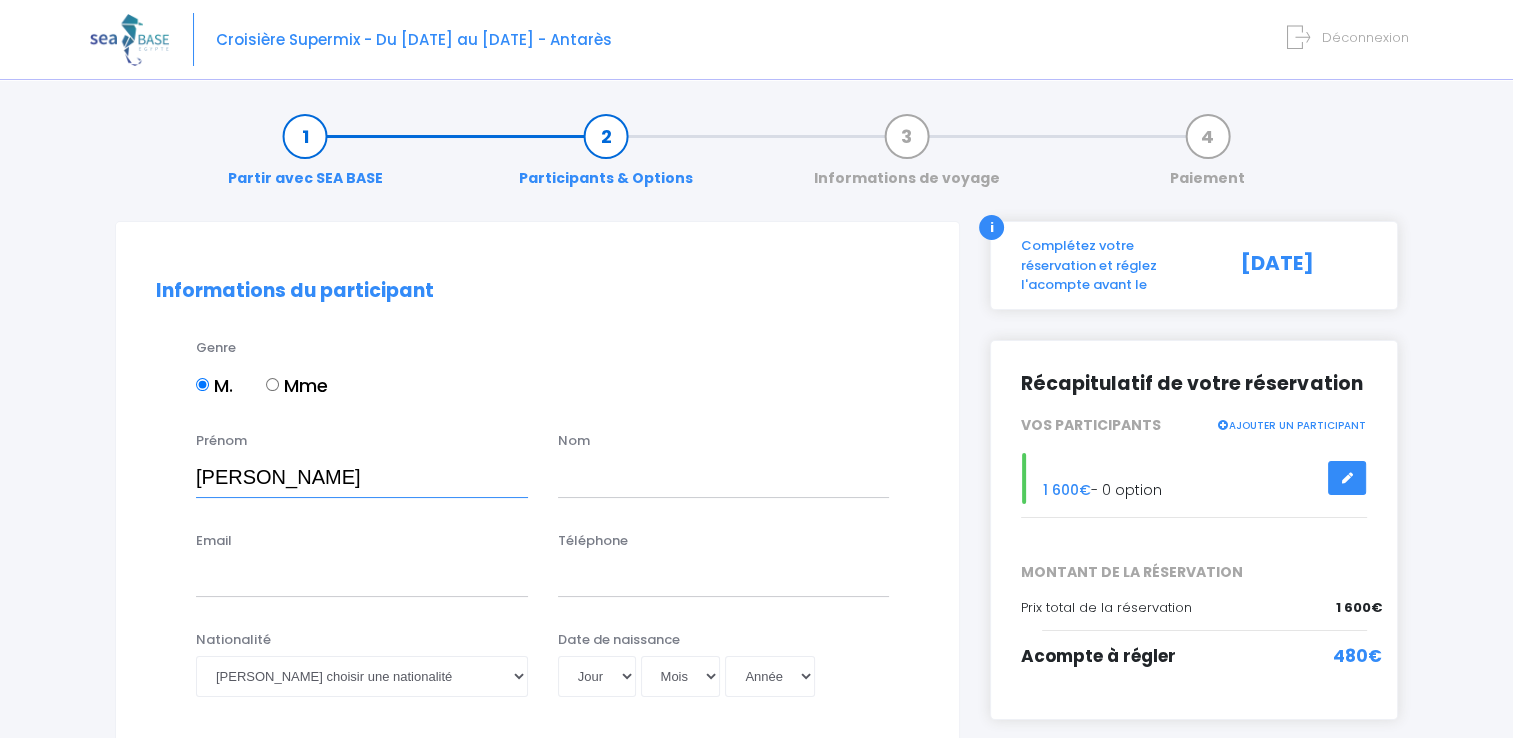 type on "Pascal" 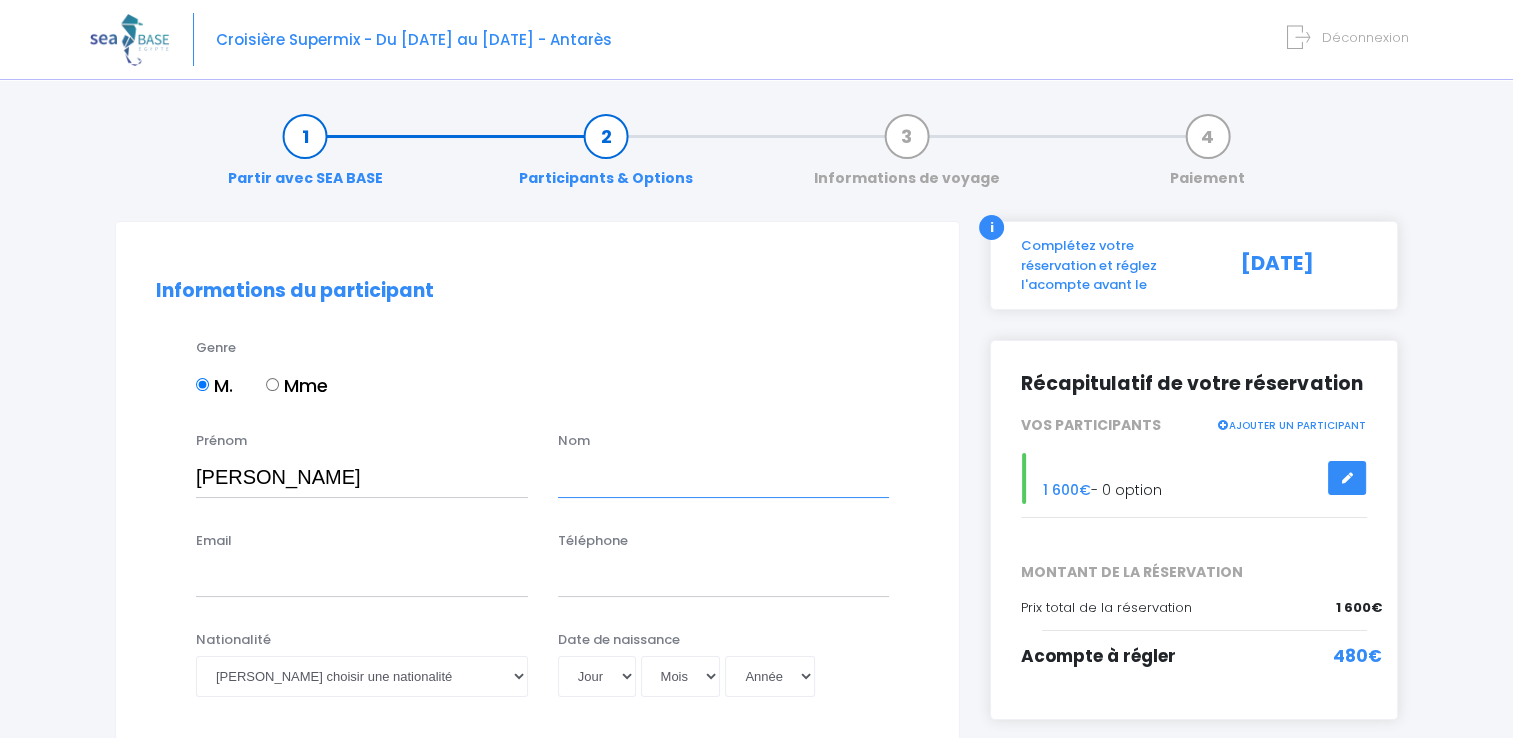 click at bounding box center [724, 477] 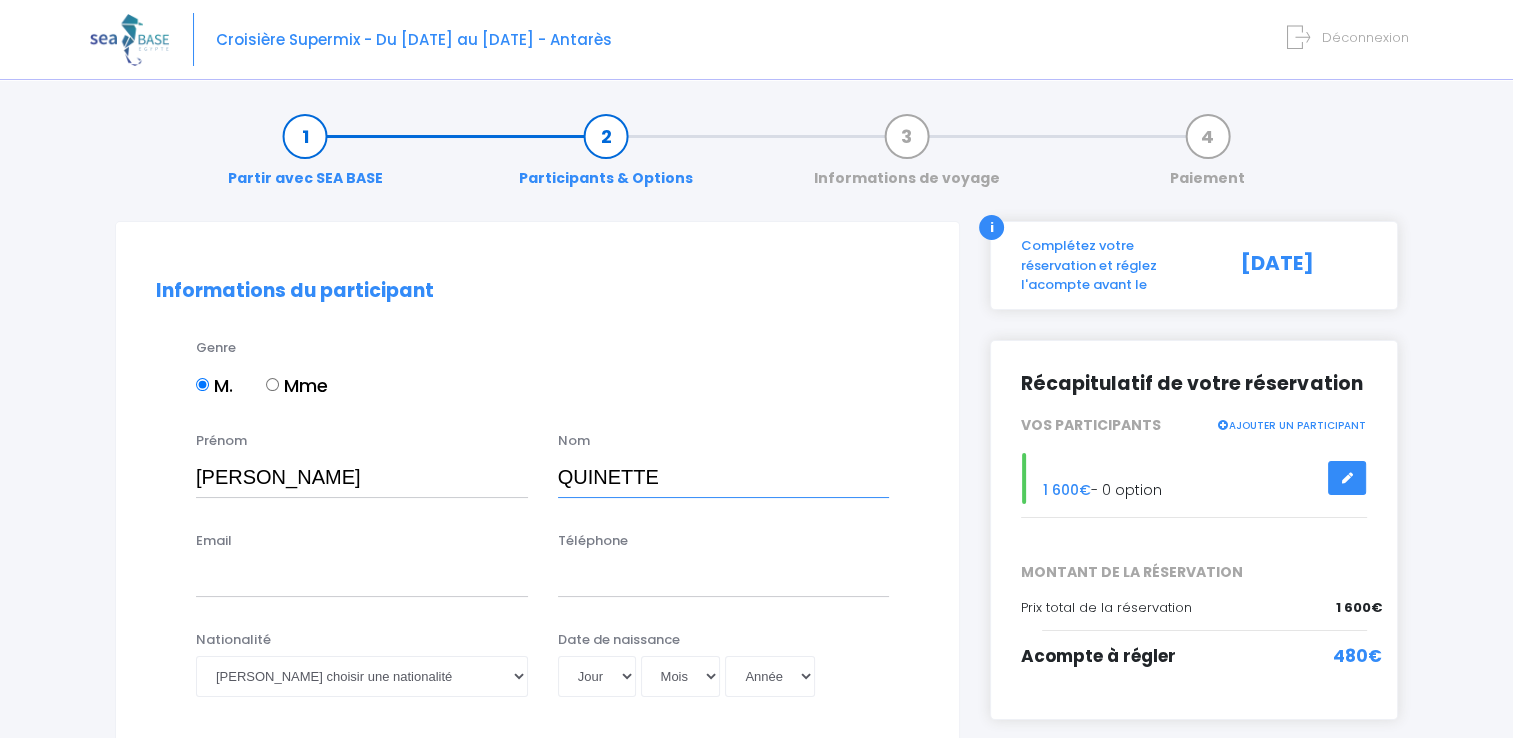 type on "QUINETTE" 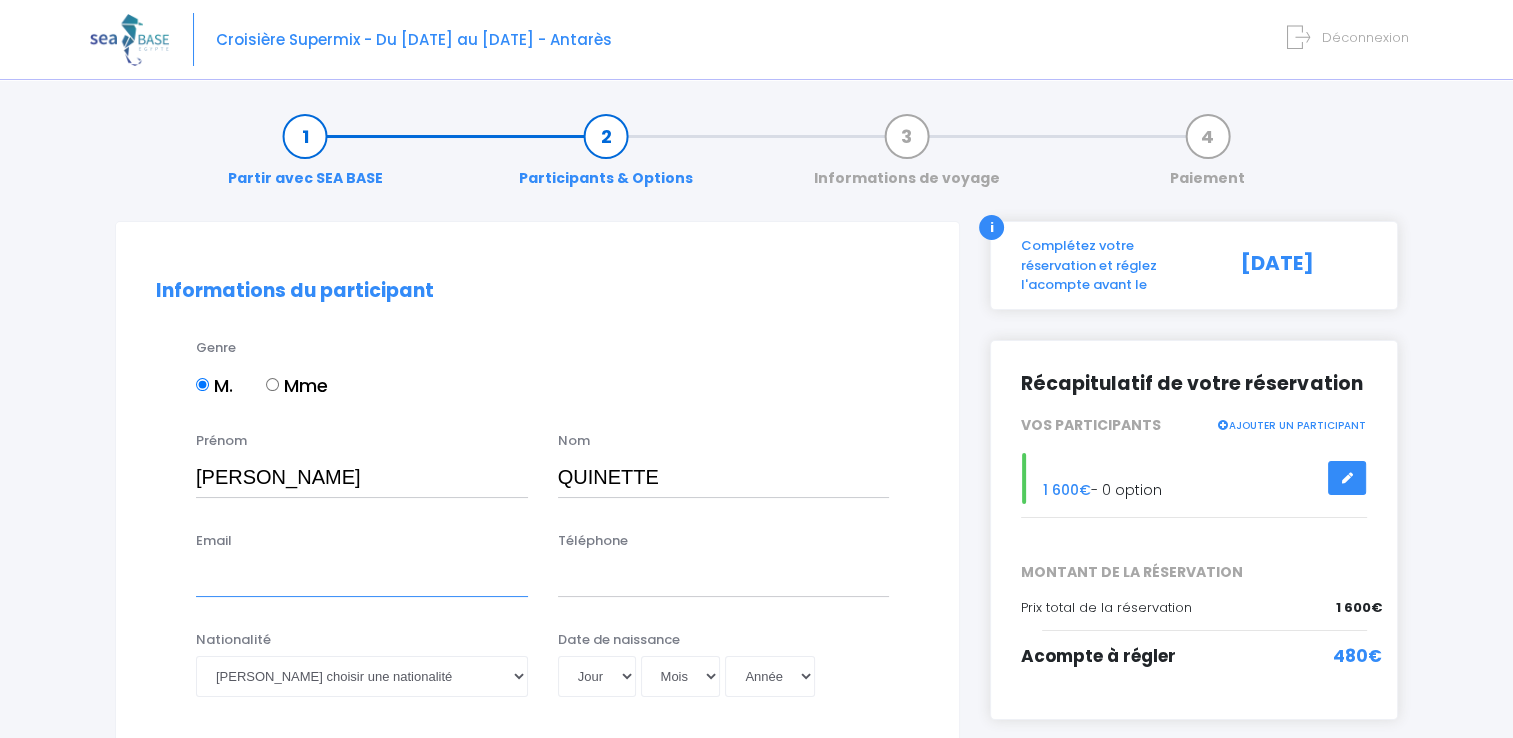 click on "Email" at bounding box center (362, 577) 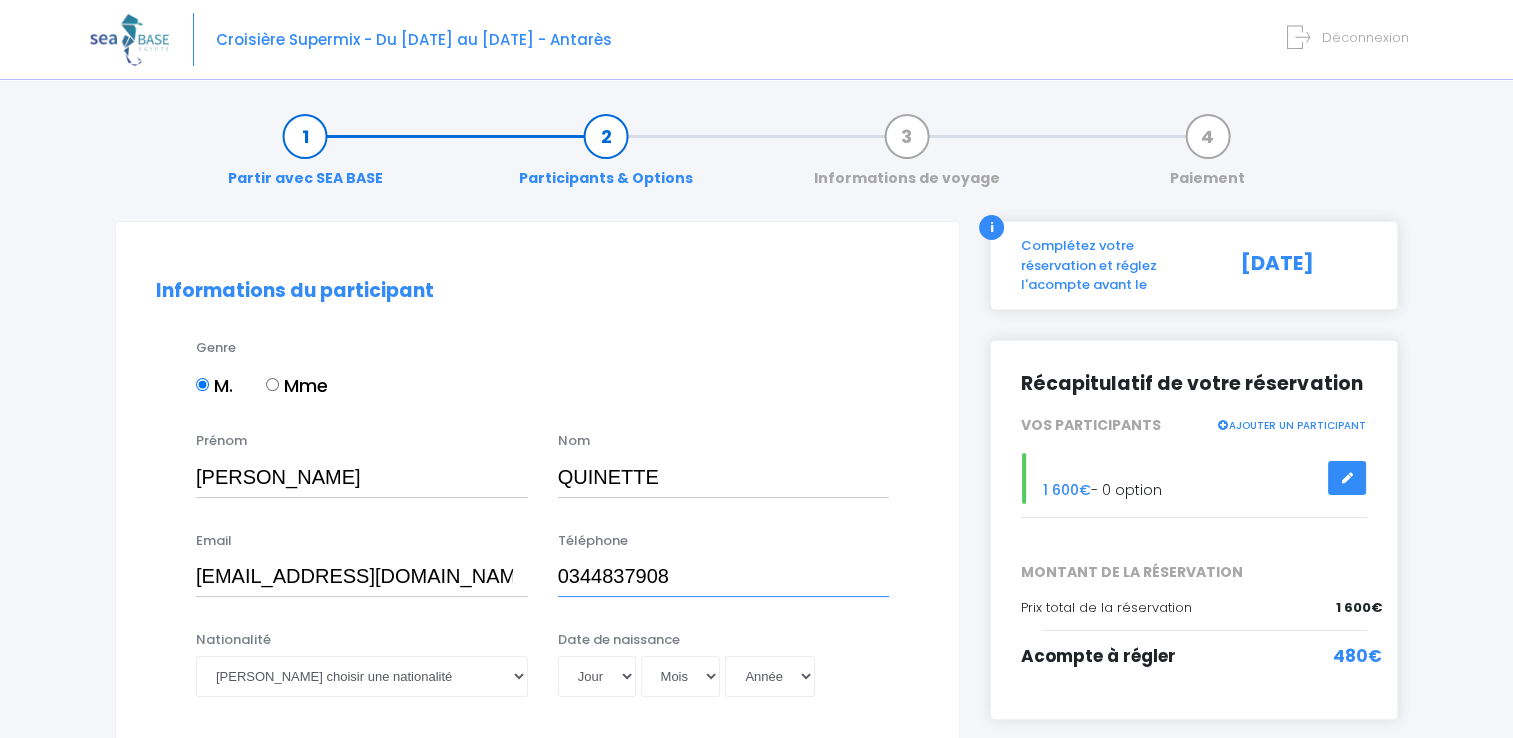 drag, startPoint x: 678, startPoint y: 576, endPoint x: 572, endPoint y: 565, distance: 106.56923 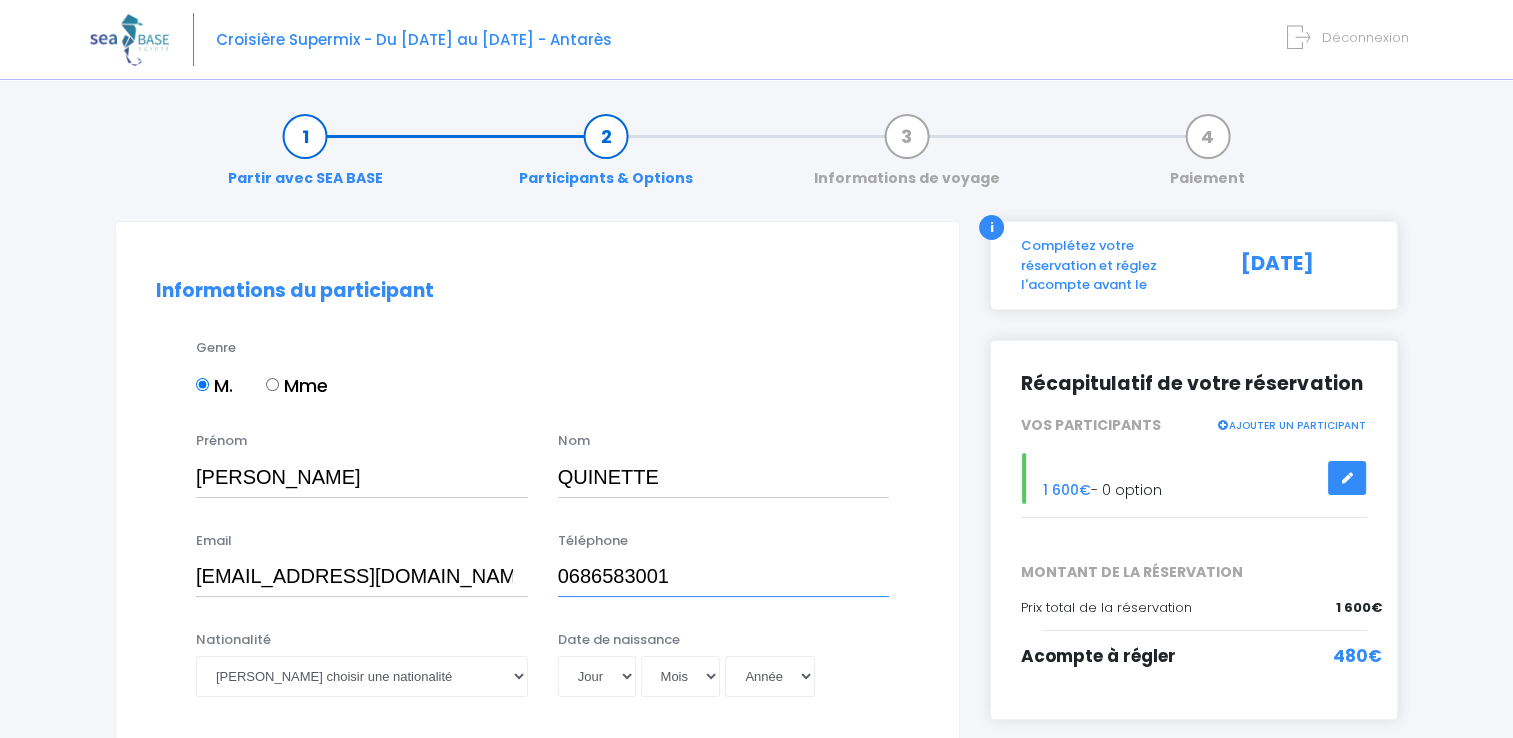 type on "0686583001" 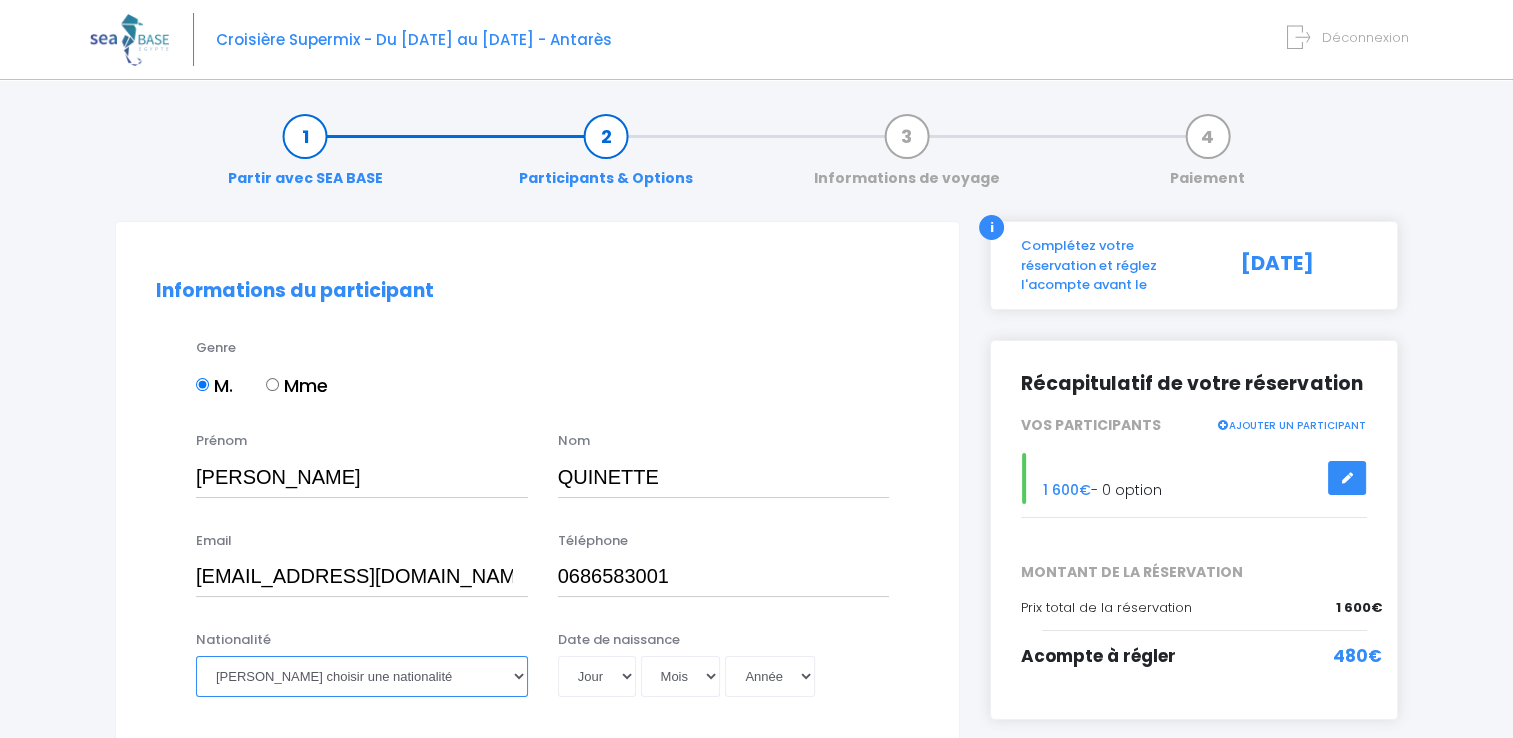 click on "Veuillez choisir une nationalité
Afghane
Albanaise
Algerienne
Allemande
Americaine
Andorrane
Angolaise
Antiguaise et barbudienne
Argentine Armenienne Australienne Autrichienne Azerbaïdjanaise Bahamienne" at bounding box center [362, 676] 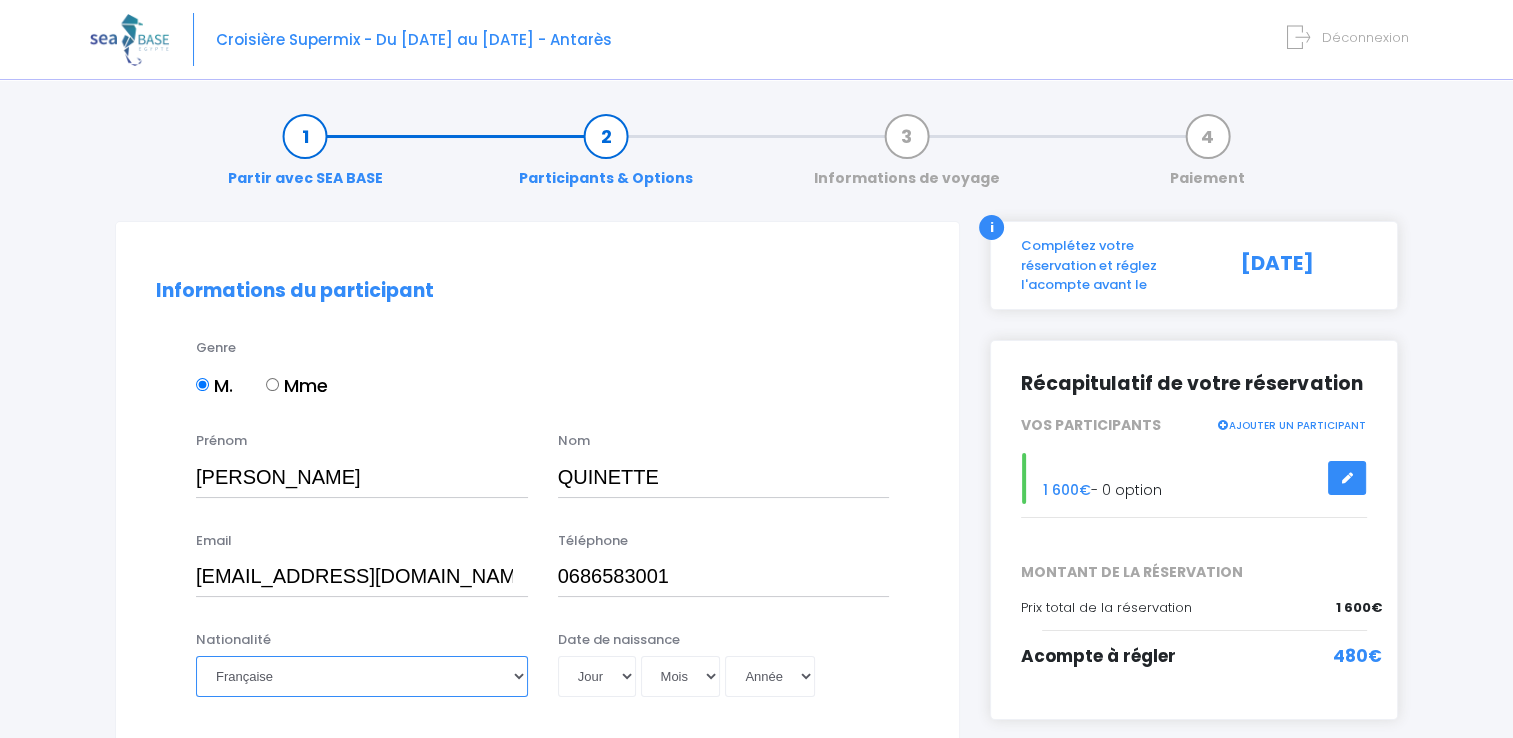 click on "Veuillez choisir une nationalité
Afghane
Albanaise
Algerienne
Allemande
Americaine
Andorrane
Angolaise
Antiguaise et barbudienne
Argentine Armenienne Australienne Autrichienne Azerbaïdjanaise Bahamienne" at bounding box center (362, 676) 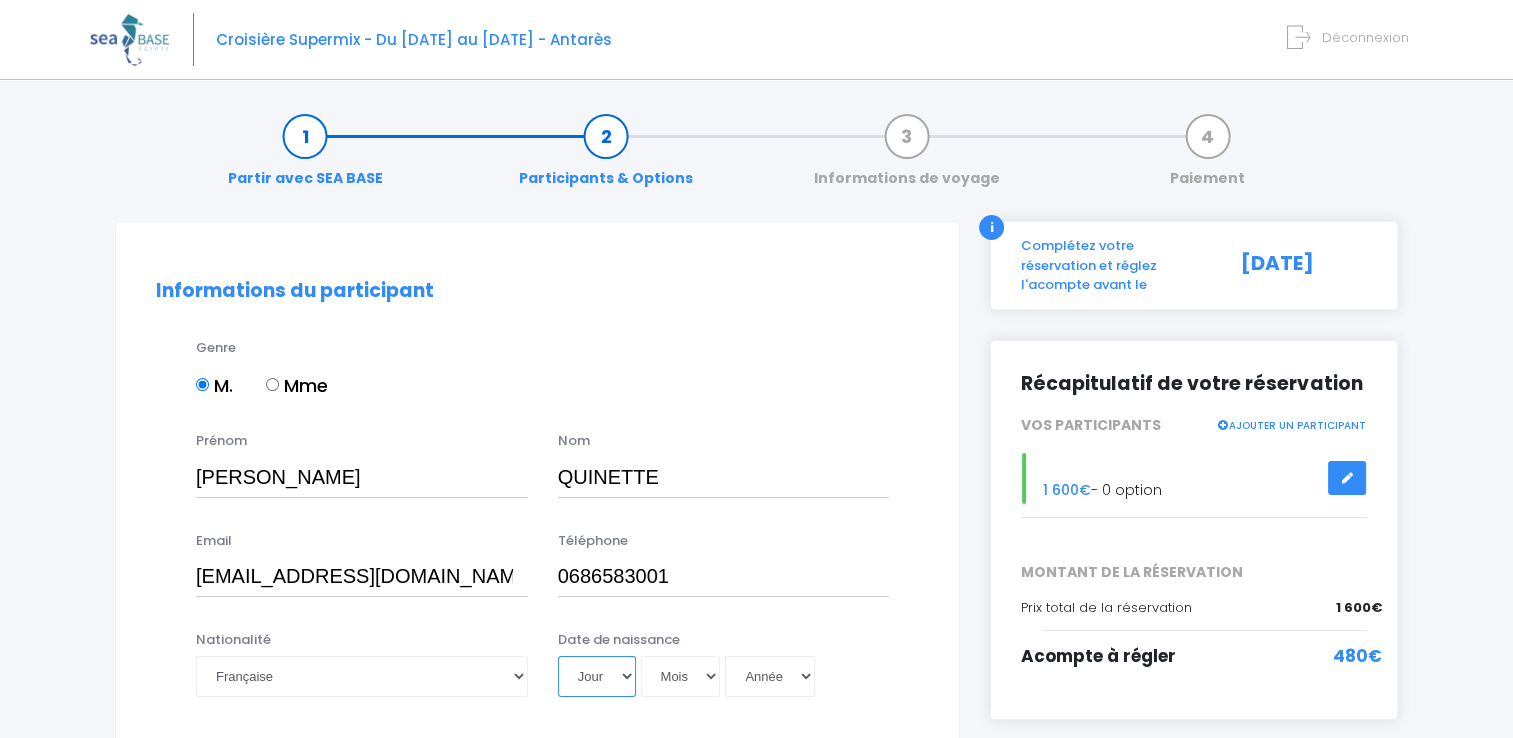 click on "Jour 01 02 03 04 05 06 07 08 09 10 11 12 13 14 15 16 17 18 19 20 21 22 23 24 25 26 27 28 29 30 31" at bounding box center (597, 676) 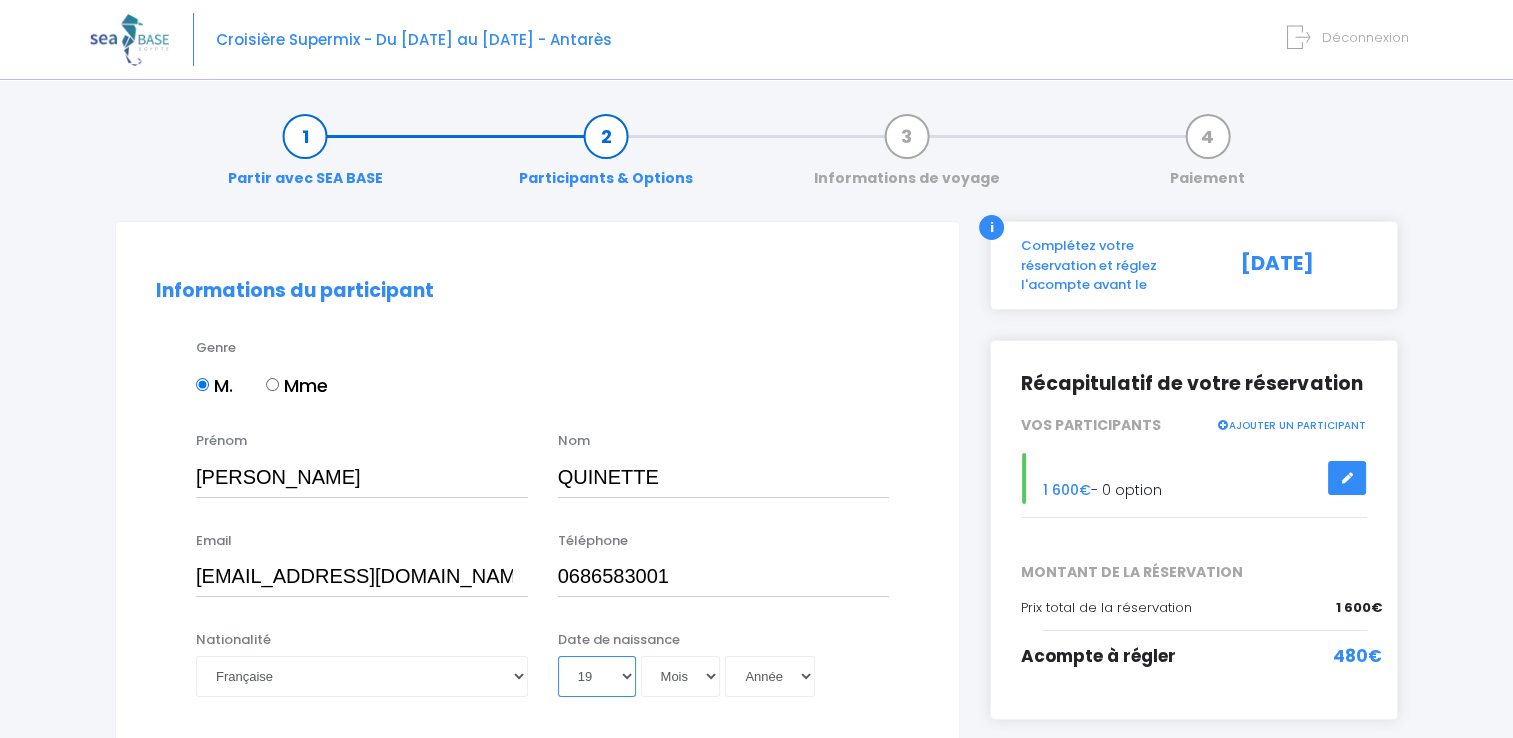 click on "Jour 01 02 03 04 05 06 07 08 09 10 11 12 13 14 15 16 17 18 19 20 21 22 23 24 25 26 27 28 29 30 31" at bounding box center (597, 676) 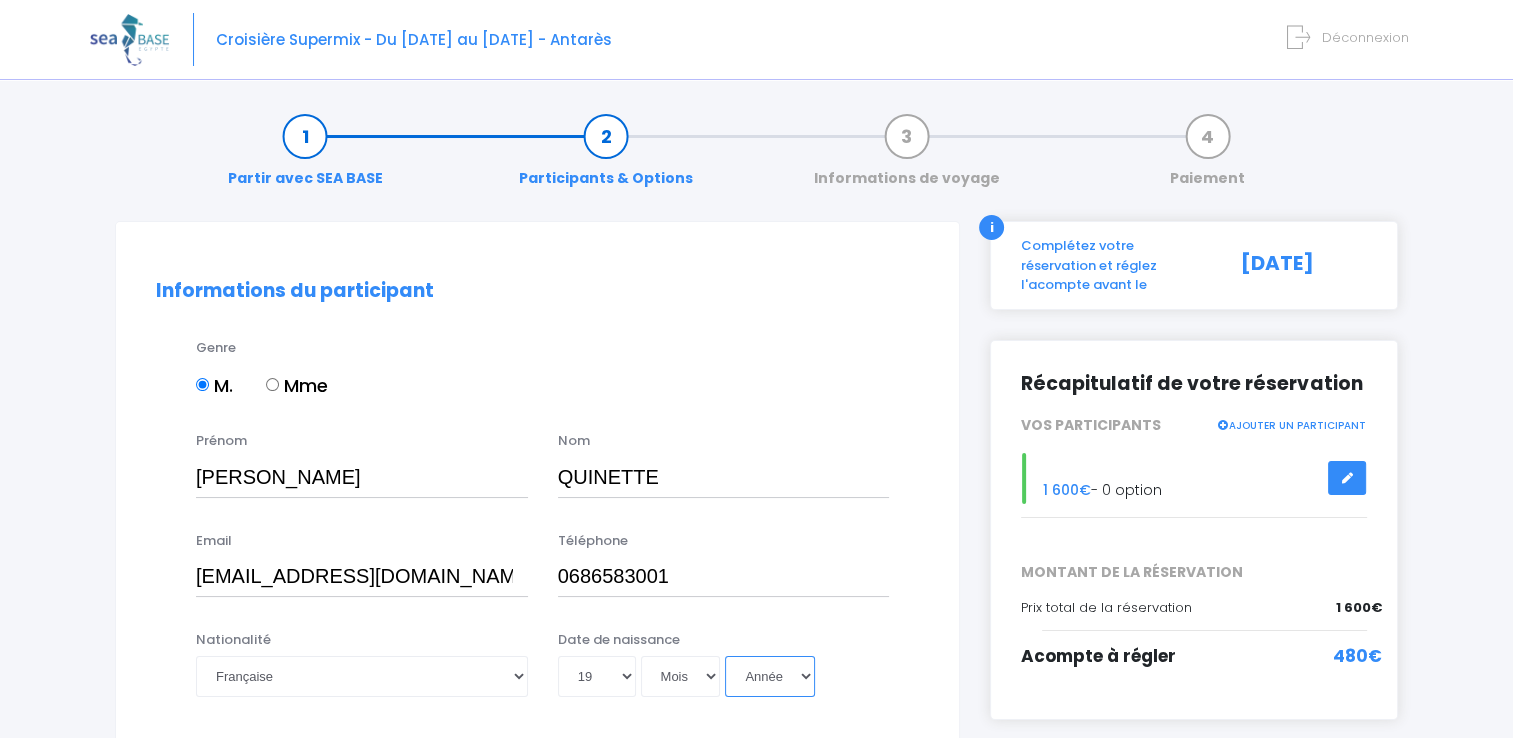 drag, startPoint x: 741, startPoint y: 683, endPoint x: 793, endPoint y: 372, distance: 315.3173 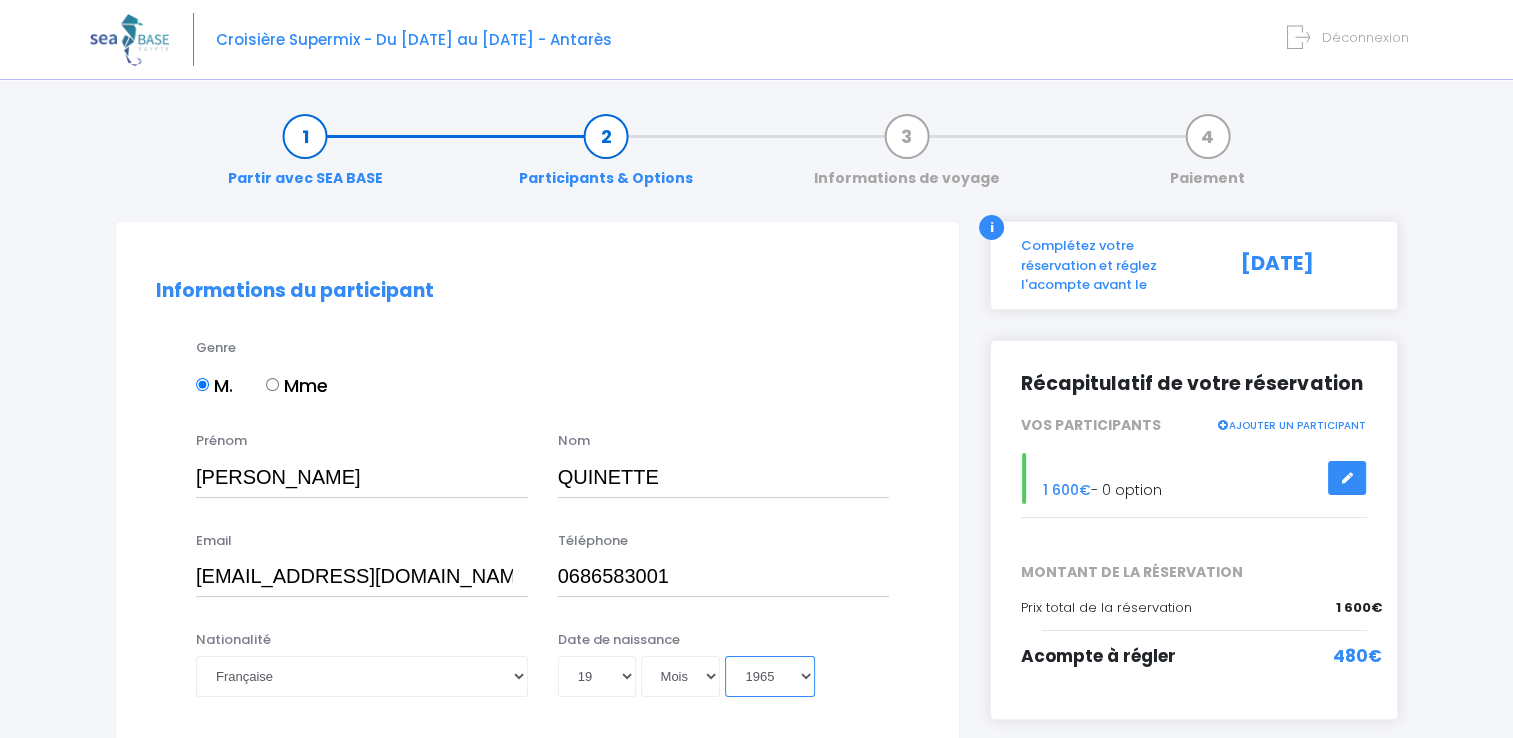 click on "Année 2045 2044 2043 2042 2041 2040 2039 2038 2037 2036 2035 2034 2033 2032 2031 2030 2029 2028 2027 2026 2025 2024 2023 2022 2021 2020 2019 2018 2017 2016 2015 2014 2013 2012 2011 2010 2009 2008 2007 2006 2005 2004 2003 2002 2001 2000 1999 1998 1997 1996 1995 1994 1993 1992 1991 1990 1989 1988 1987 1986 1985 1984 1983 1982 1981 1980 1979 1978 1977 1976 1975 1974 1973 1972 1971 1970 1969 1968 1967 1966 1965 1964 1963 1962 1961 1960 1959 1958 1957 1956 1955 1954 1953 1952 1951 1950 1949 1948 1947 1946 1945 1944 1943 1942 1941 1940 1939 1938 1937 1936 1935 1934 1933 1932 1931 1930 1929 1928 1927 1926 1925 1924 1923 1922 1921 1920 1919 1918 1917 1916 1915 1914 1913 1912 1911 1910 1909 1908 1907 1906 1905 1904 1903 1902 1901 1900" at bounding box center [770, 676] 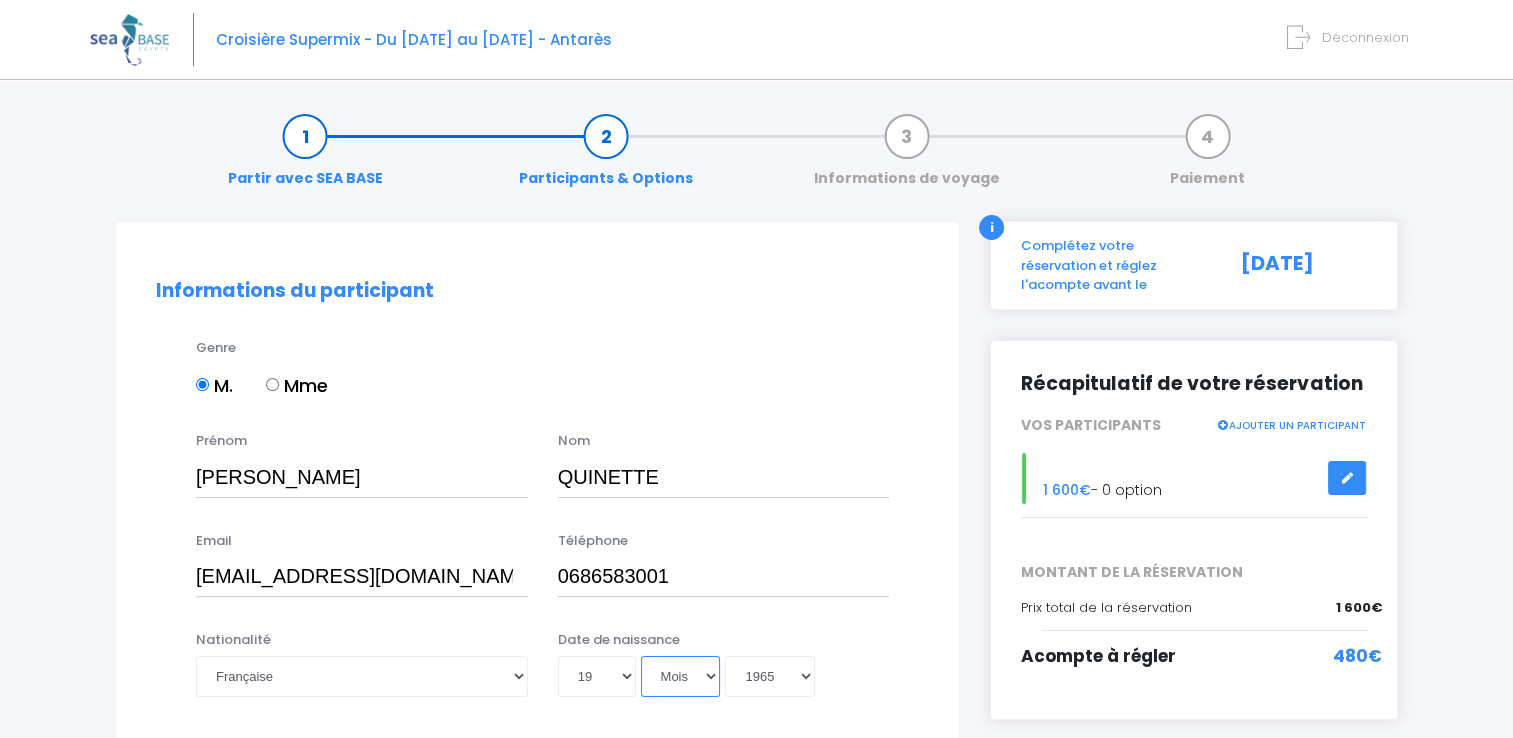 click on "Mois 01 02 03 04 05 06 07 08 09 10 11 12" at bounding box center (681, 676) 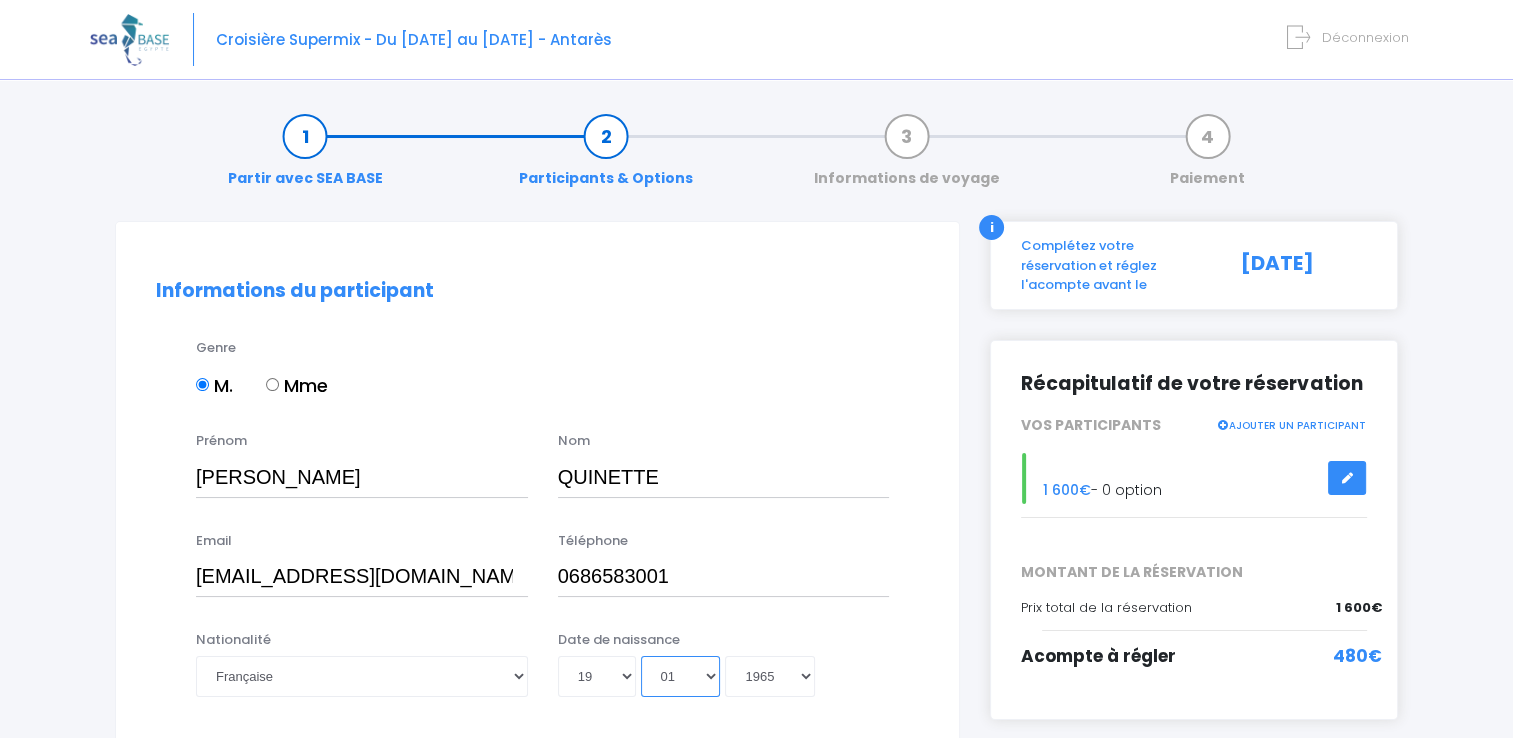 click on "Mois 01 02 03 04 05 06 07 08 09 10 11 12" at bounding box center [681, 676] 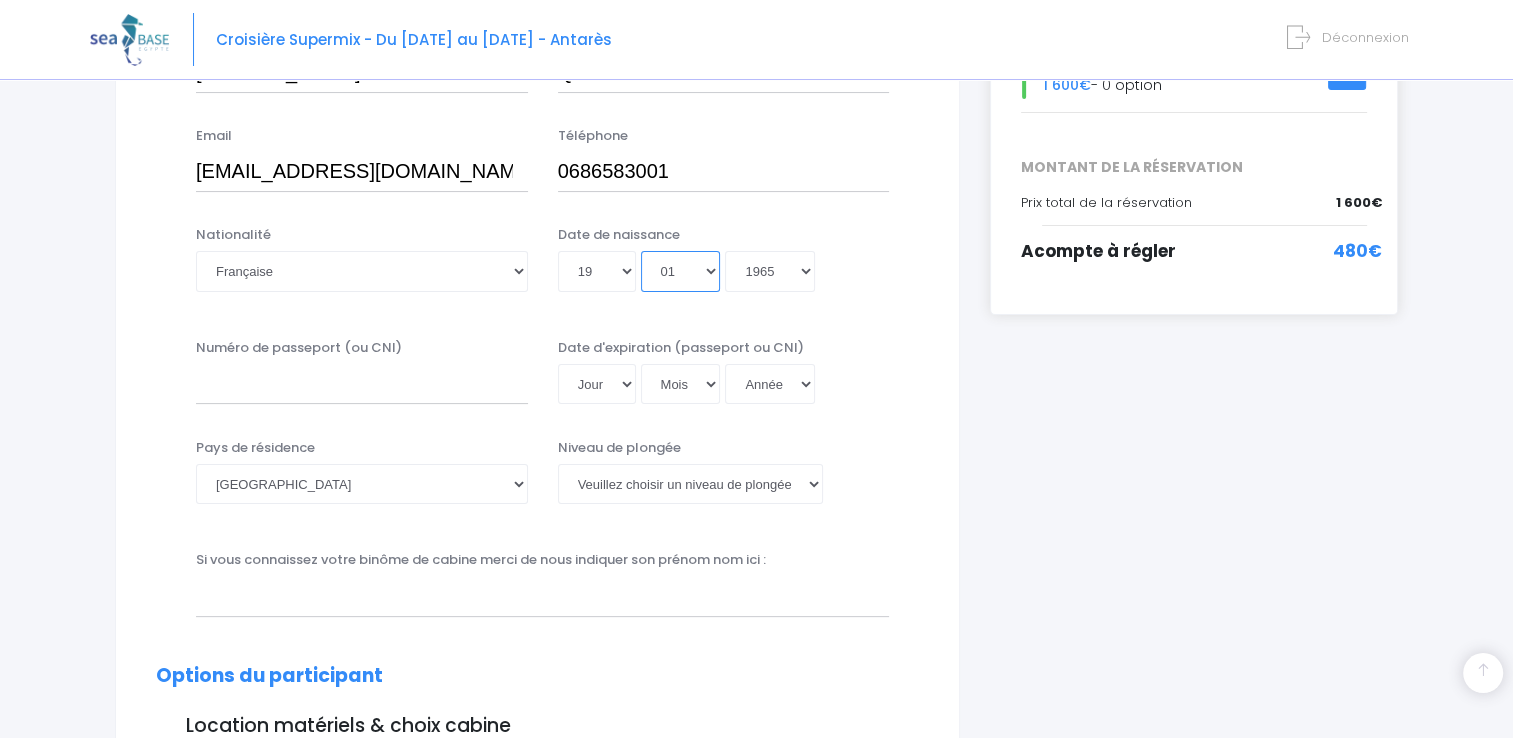 scroll, scrollTop: 408, scrollLeft: 0, axis: vertical 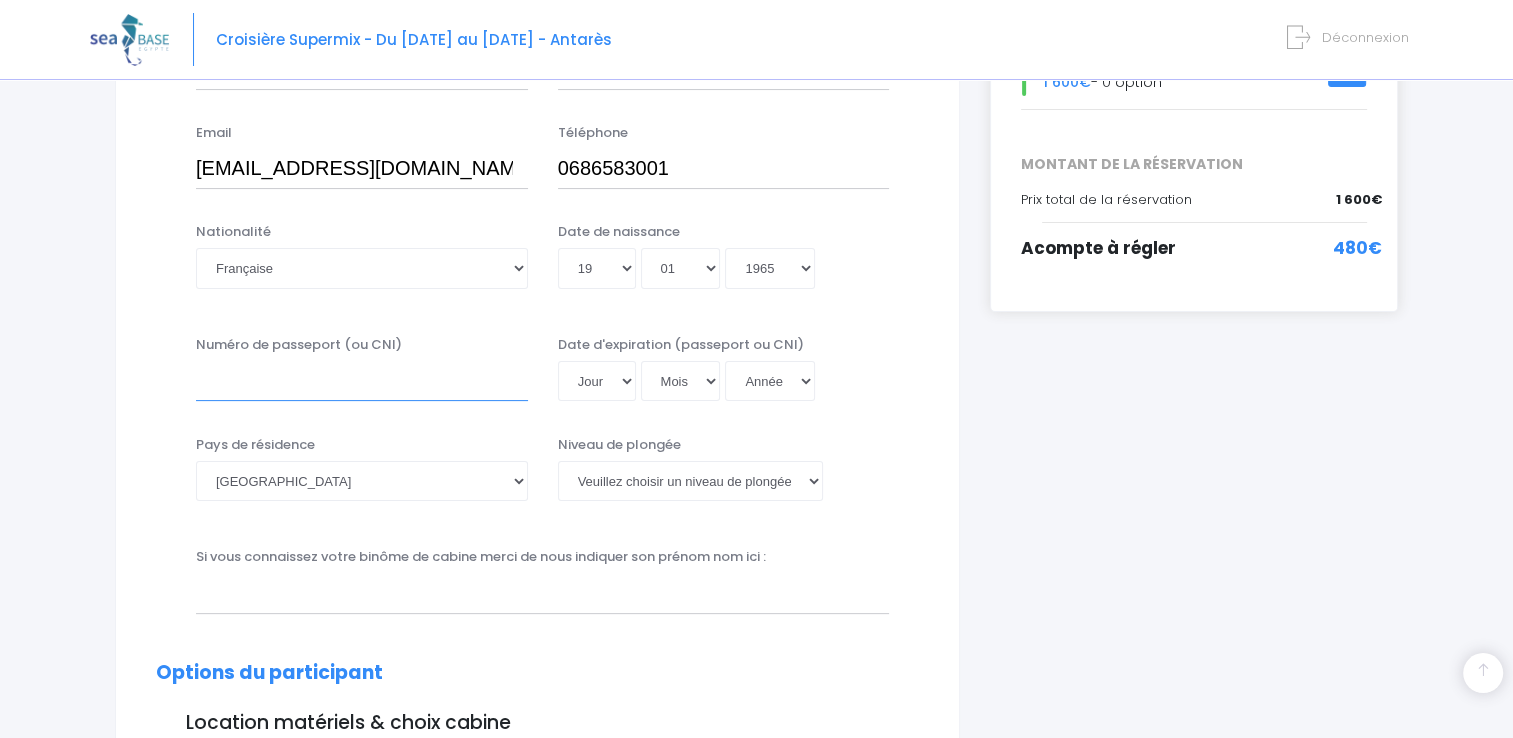 click on "Numéro de passeport (ou CNI)" at bounding box center [362, 381] 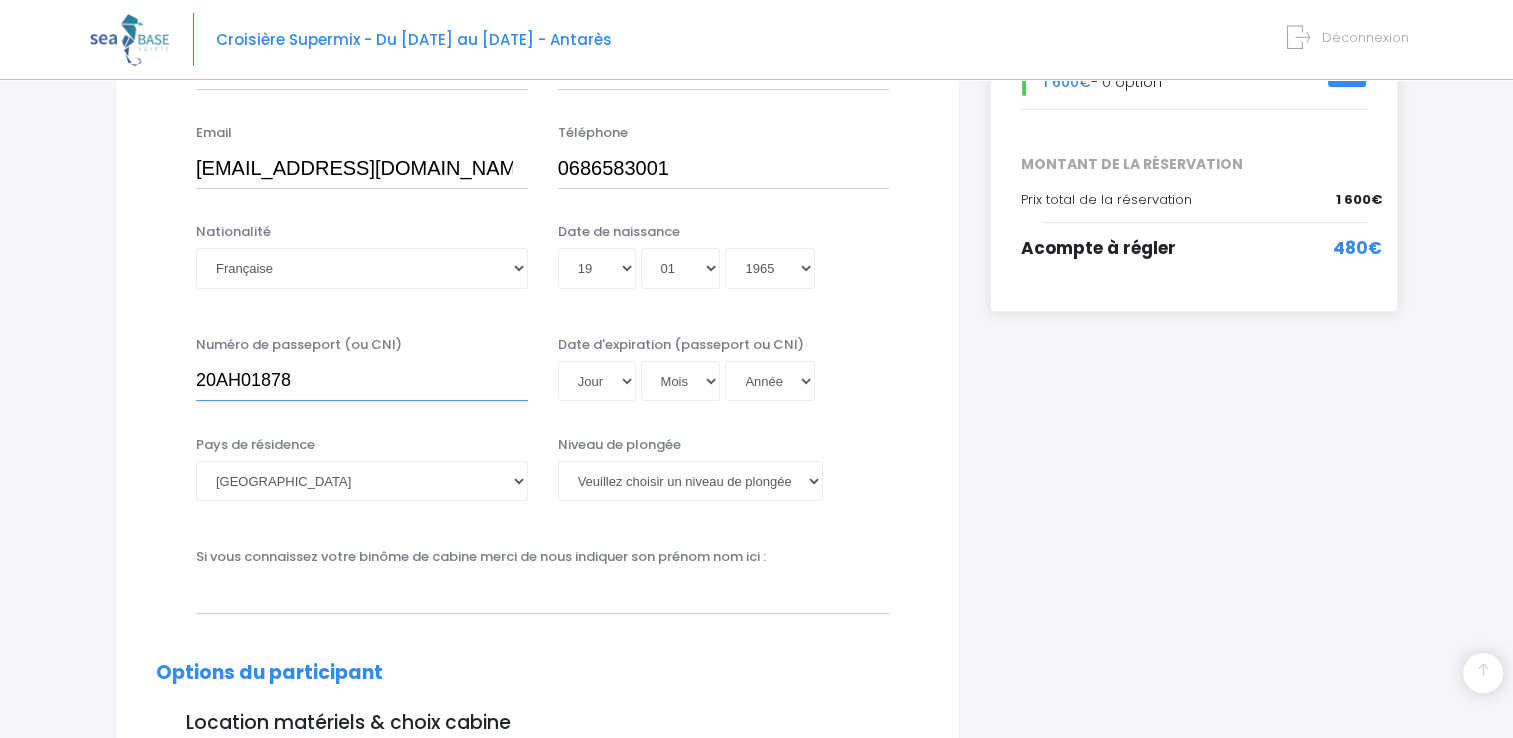 type on "20AH01878" 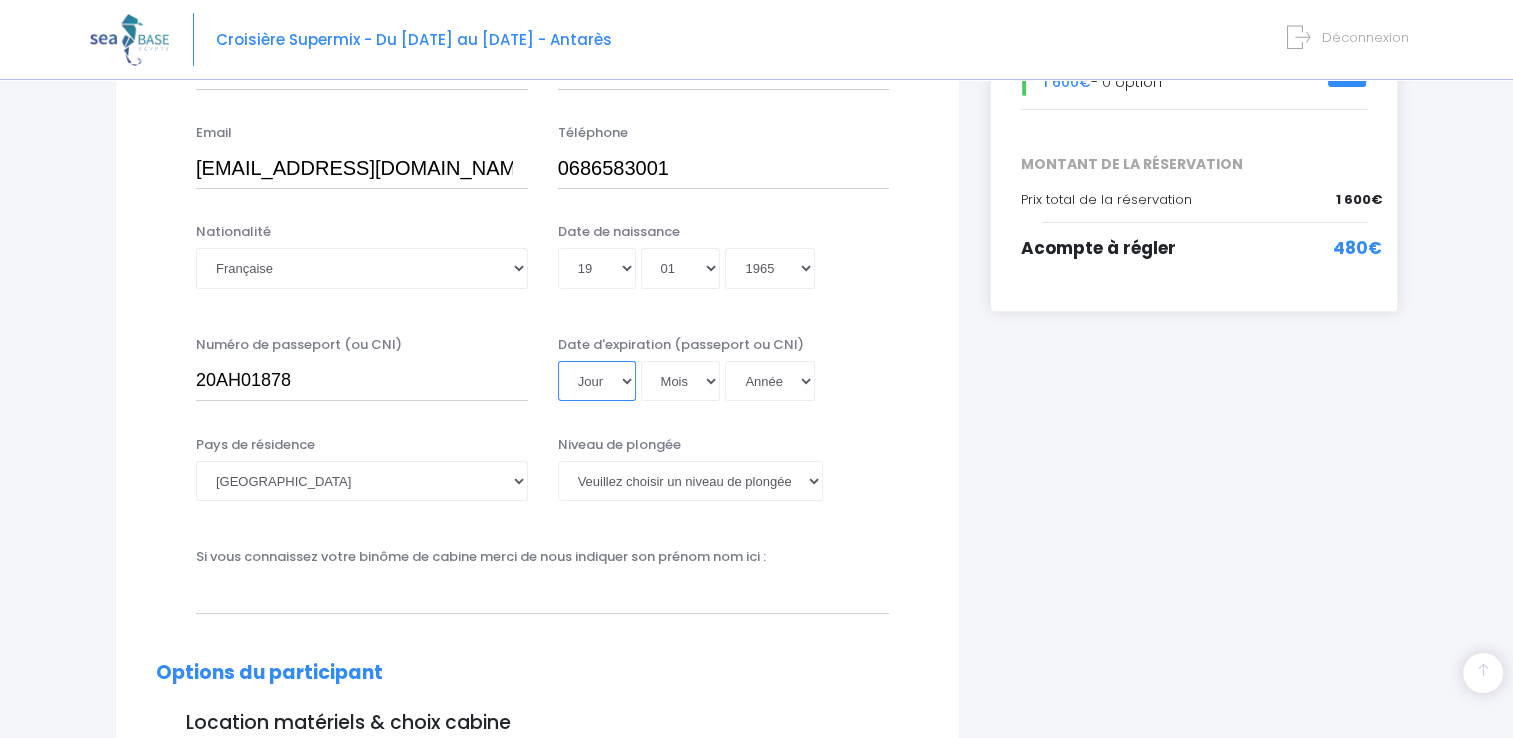 click on "Jour 01 02 03 04 05 06 07 08 09 10 11 12 13 14 15 16 17 18 19 20 21 22 23 24 25 26 27 28 29 30 31" at bounding box center [597, 381] 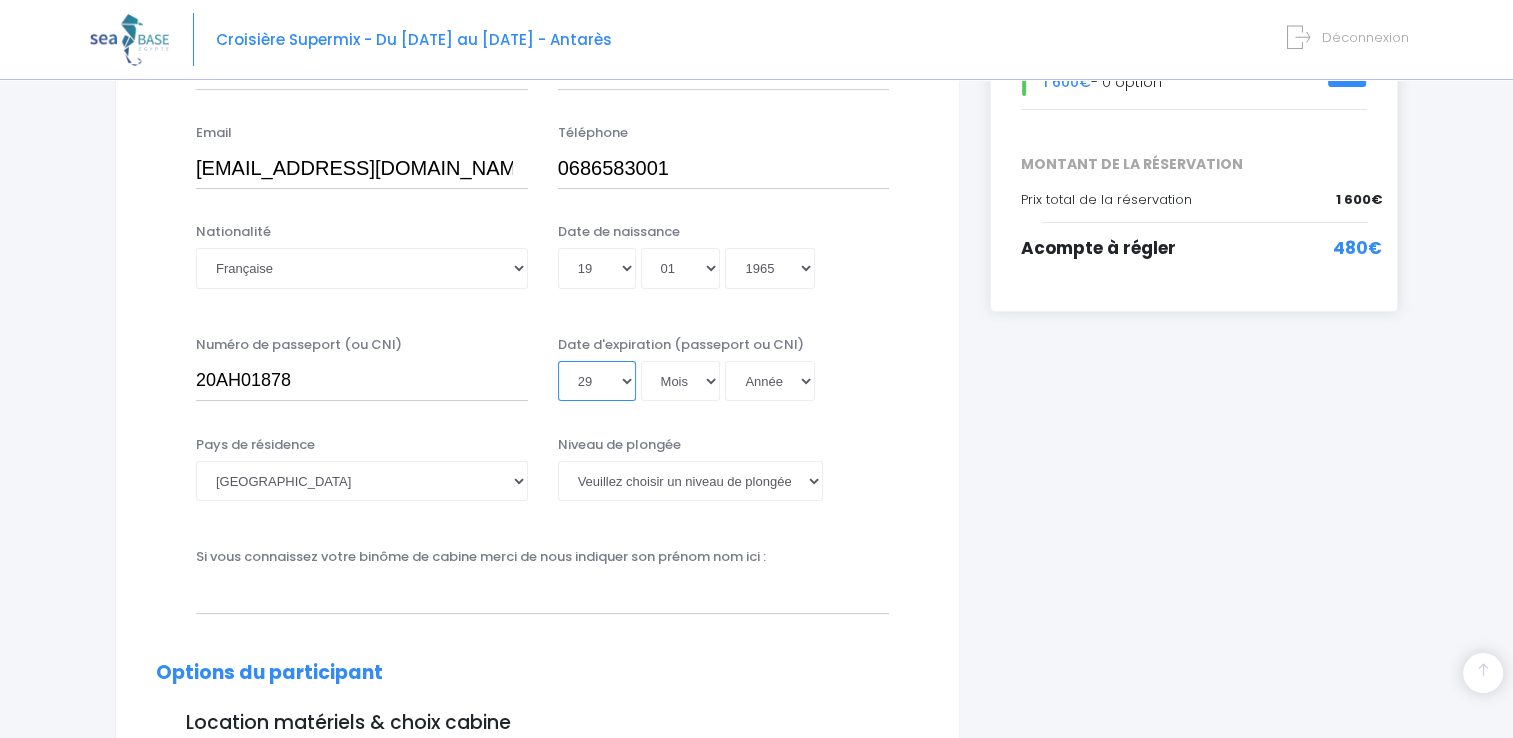 click on "Jour 01 02 03 04 05 06 07 08 09 10 11 12 13 14 15 16 17 18 19 20 21 22 23 24 25 26 27 28 29 30 31" at bounding box center (597, 381) 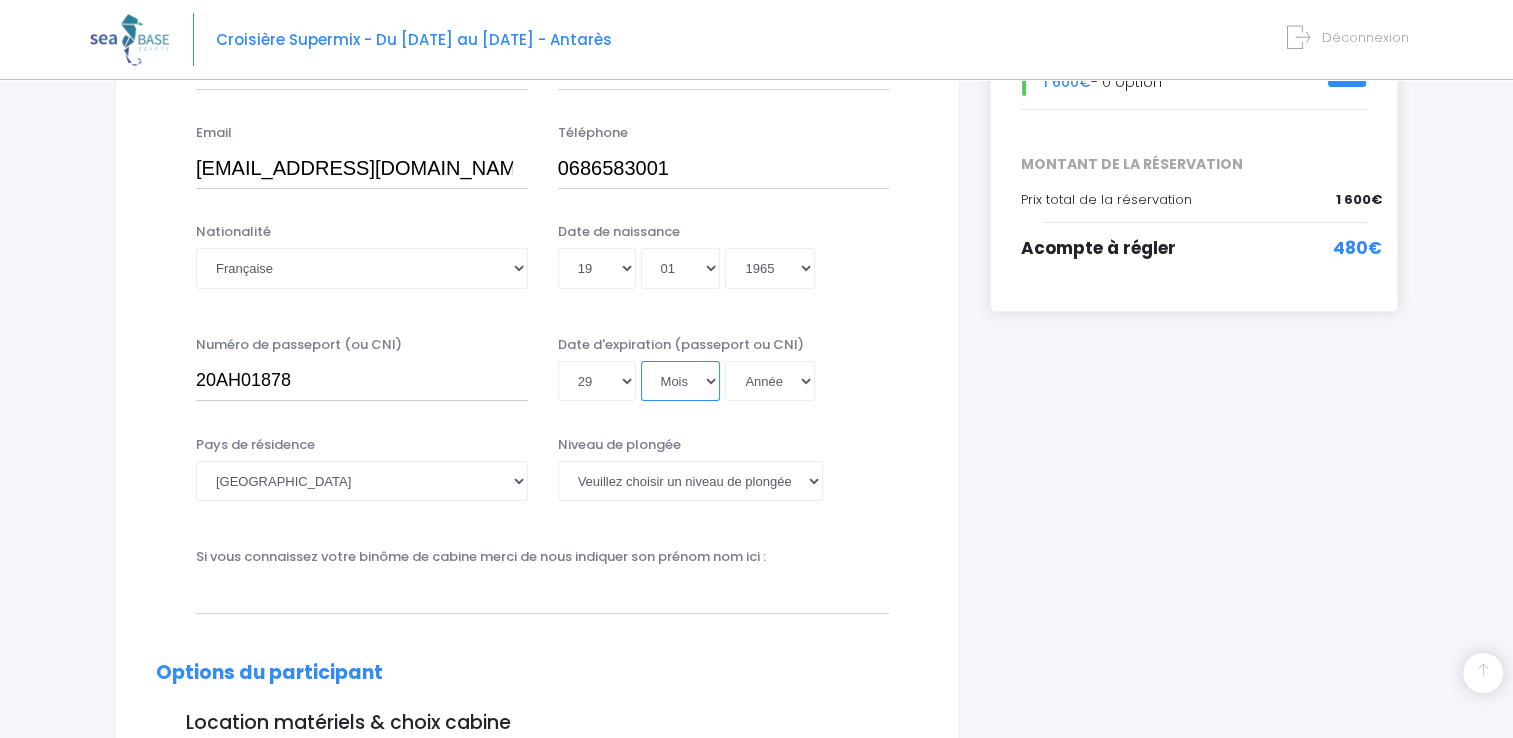 click on "Mois 01 02 03 04 05 06 07 08 09 10 11 12" at bounding box center (681, 381) 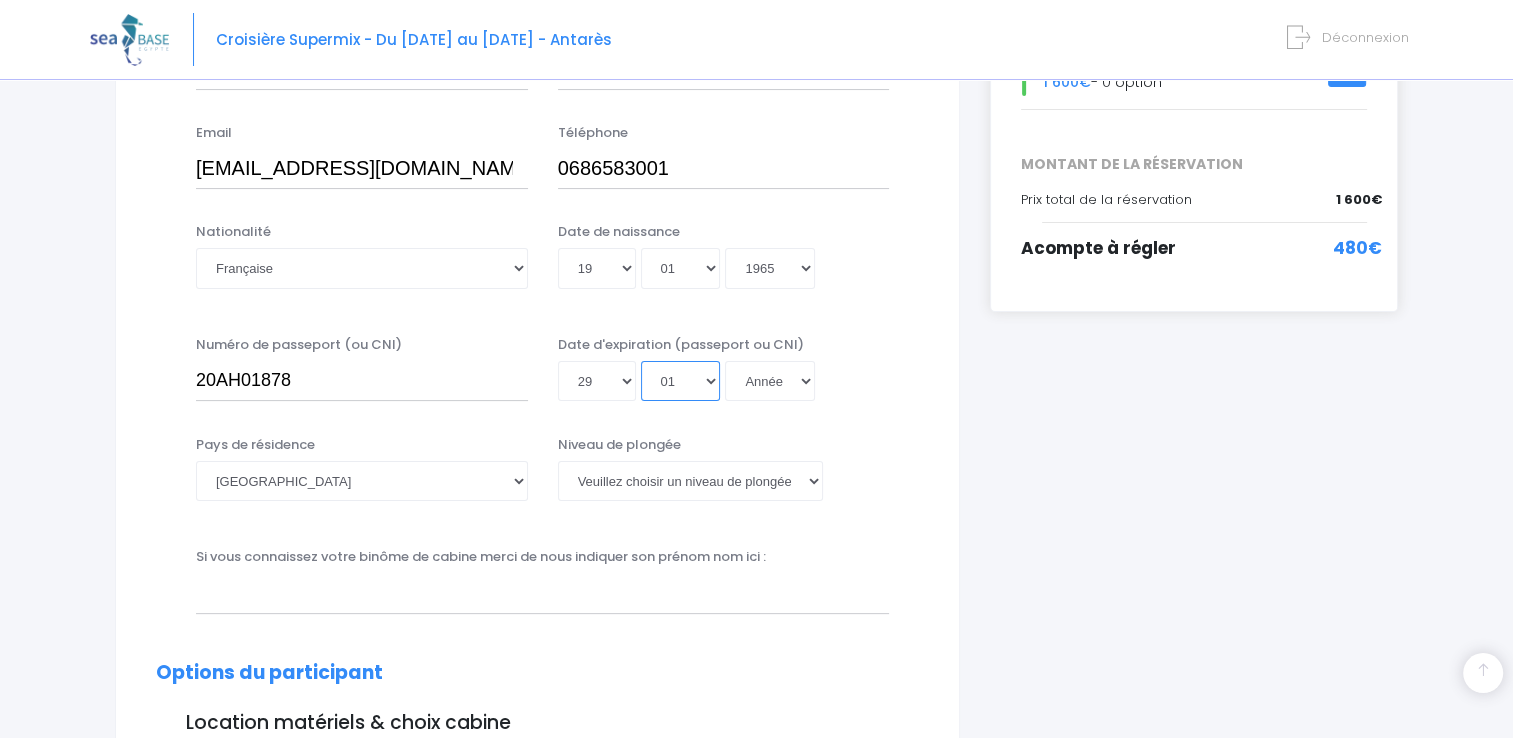 click on "Mois 01 02 03 04 05 06 07 08 09 10 11 12" at bounding box center (681, 381) 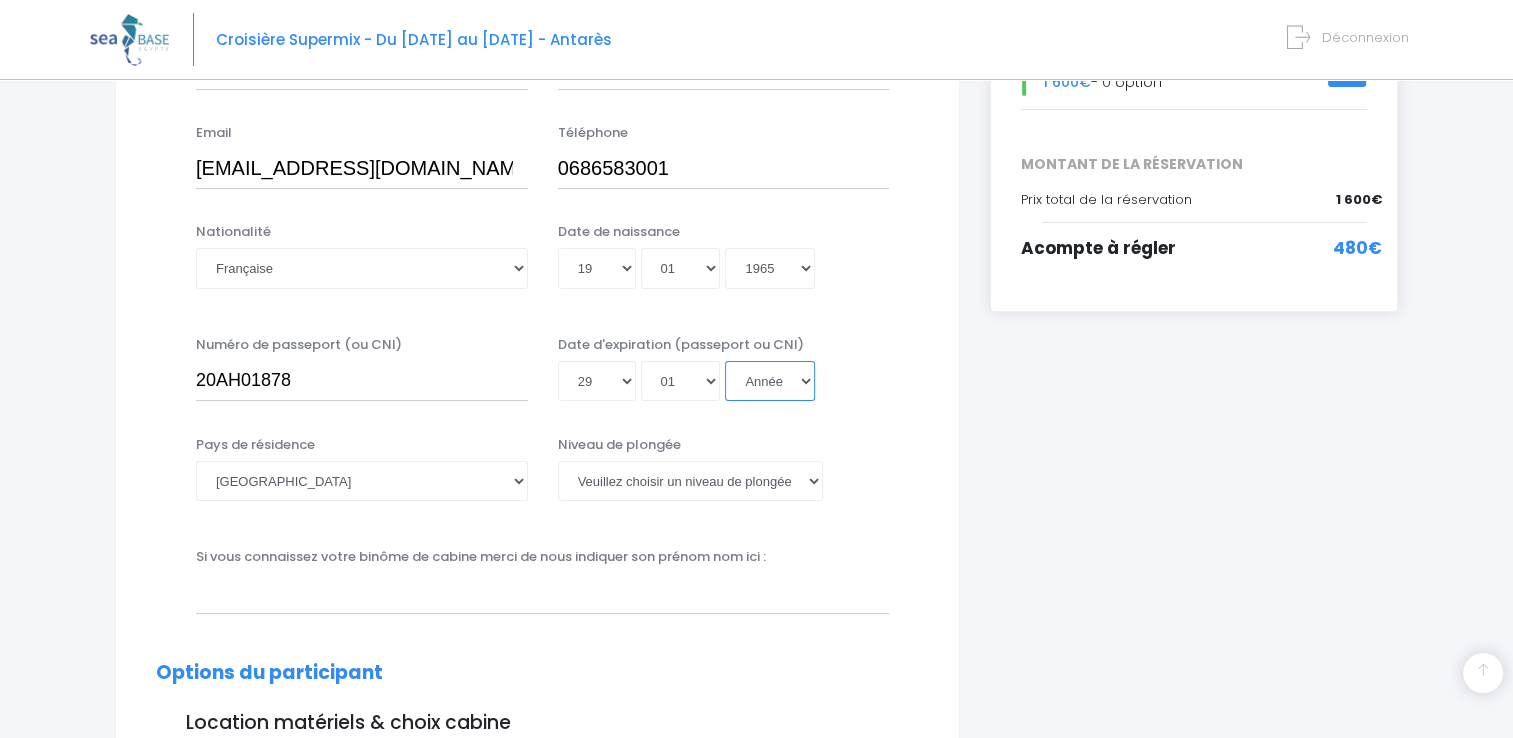 click on "Année 2045 2044 2043 2042 2041 2040 2039 2038 2037 2036 2035 2034 2033 2032 2031 2030 2029 2028 2027 2026 2025 2024 2023 2022 2021 2020 2019 2018 2017 2016 2015 2014 2013 2012 2011 2010 2009 2008 2007 2006 2005 2004 2003 2002 2001 2000 1999 1998 1997 1996 1995 1994 1993 1992 1991 1990 1989 1988 1987 1986 1985 1984 1983 1982 1981 1980 1979 1978 1977 1976 1975 1974 1973 1972 1971 1970 1969 1968 1967 1966 1965 1964 1963 1962 1961 1960 1959 1958 1957 1956 1955 1954 1953 1952 1951 1950 1949 1948 1947 1946 1945 1944 1943 1942 1941 1940 1939 1938 1937 1936 1935 1934 1933 1932 1931 1930 1929 1928 1927 1926 1925 1924 1923 1922 1921 1920 1919 1918 1917 1916 1915 1914 1913 1912 1911 1910 1909 1908 1907 1906 1905 1904 1903 1902 1901 1900" at bounding box center [770, 381] 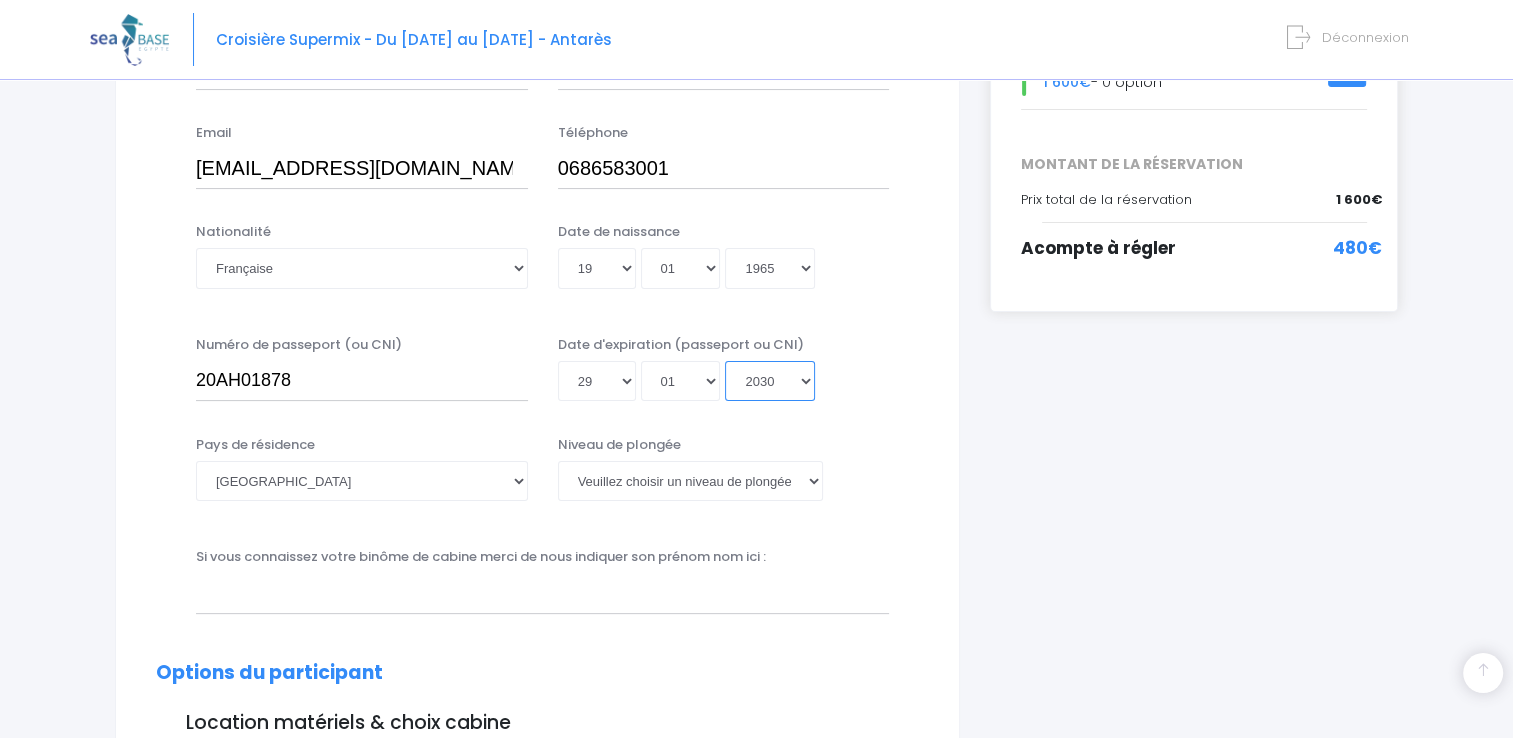 click on "Année 2045 2044 2043 2042 2041 2040 2039 2038 2037 2036 2035 2034 2033 2032 2031 2030 2029 2028 2027 2026 2025 2024 2023 2022 2021 2020 2019 2018 2017 2016 2015 2014 2013 2012 2011 2010 2009 2008 2007 2006 2005 2004 2003 2002 2001 2000 1999 1998 1997 1996 1995 1994 1993 1992 1991 1990 1989 1988 1987 1986 1985 1984 1983 1982 1981 1980 1979 1978 1977 1976 1975 1974 1973 1972 1971 1970 1969 1968 1967 1966 1965 1964 1963 1962 1961 1960 1959 1958 1957 1956 1955 1954 1953 1952 1951 1950 1949 1948 1947 1946 1945 1944 1943 1942 1941 1940 1939 1938 1937 1936 1935 1934 1933 1932 1931 1930 1929 1928 1927 1926 1925 1924 1923 1922 1921 1920 1919 1918 1917 1916 1915 1914 1913 1912 1911 1910 1909 1908 1907 1906 1905 1904 1903 1902 1901 1900" at bounding box center [770, 381] 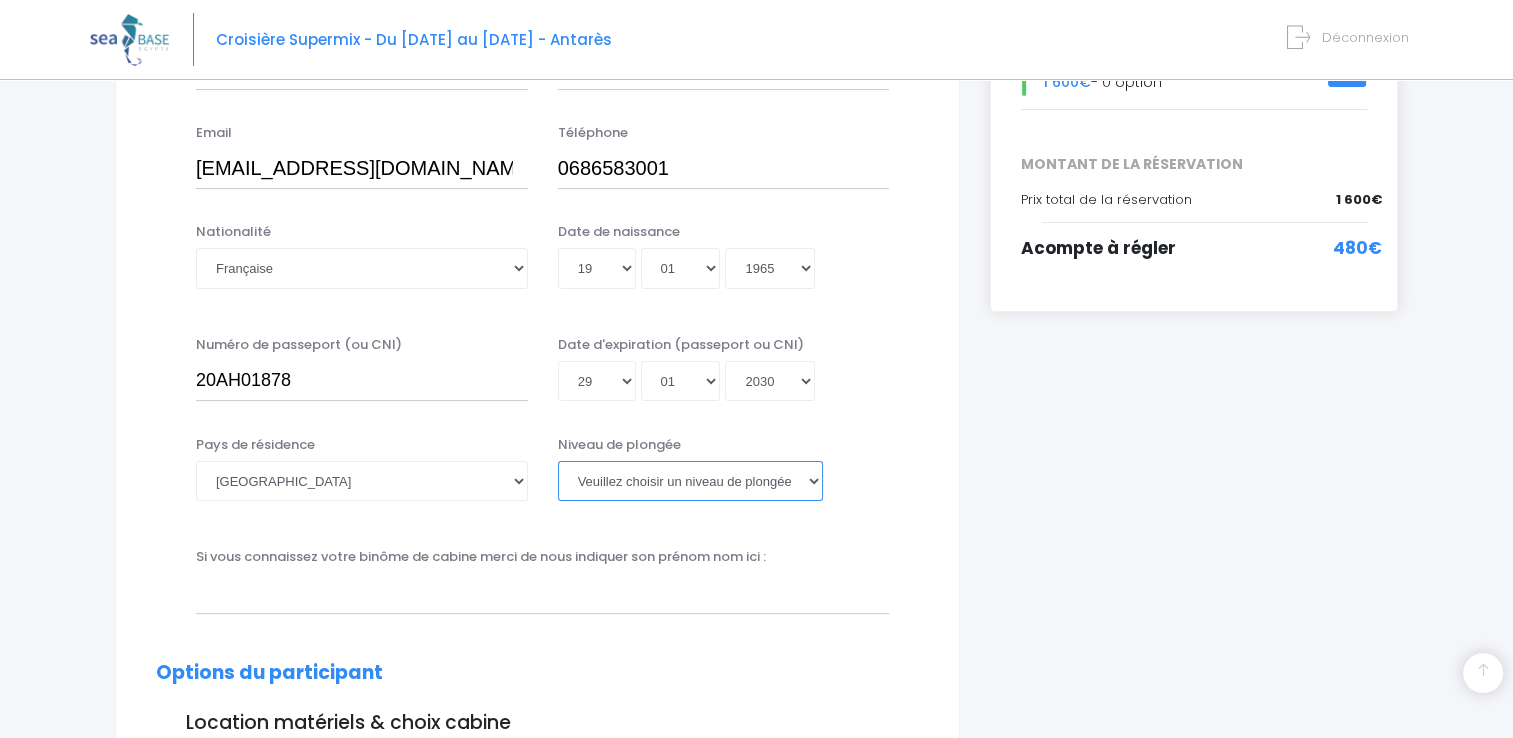 click on "Veuillez choisir un niveau de plongée
Non plongeur
Junior OW diver
Adventure OW diver
Open Water diver
Advanced OW diver
Deep diver
Rescue diver
Dive Master
Instructeur
MSDT
IDC Staff
Master instructeur
Course Director
N1
N2
N3
N4 PA40 MF1 MF2 PE40 Autre" at bounding box center [690, 481] 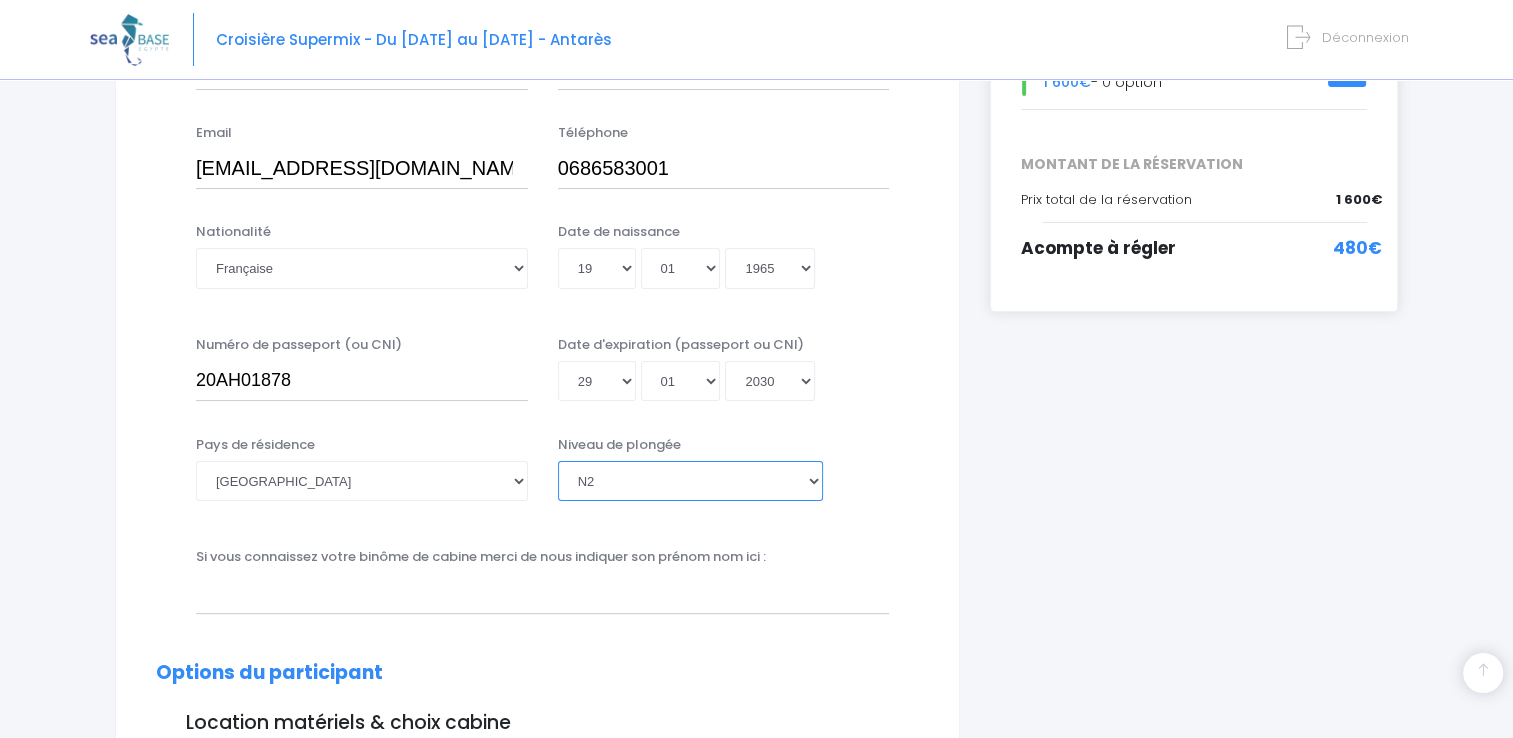 click on "Veuillez choisir un niveau de plongée
Non plongeur
Junior OW diver
Adventure OW diver
Open Water diver
Advanced OW diver
Deep diver
Rescue diver
Dive Master
Instructeur
MSDT
IDC Staff
Master instructeur
Course Director
N1
N2
N3
N4 PA40 MF1 MF2 PE40 Autre" at bounding box center [690, 481] 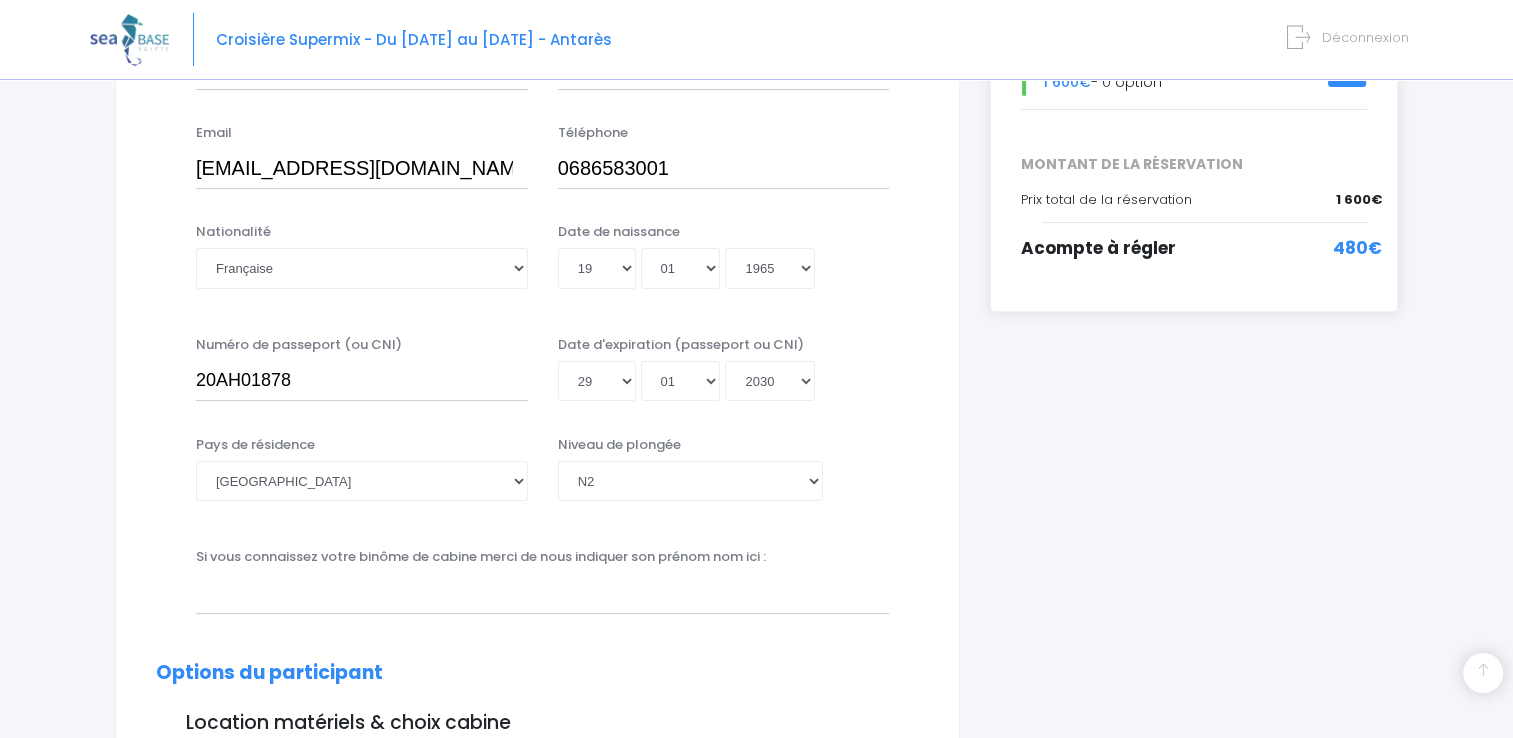 click on "Date d'expiration (passeport ou CNI)" at bounding box center [681, 345] 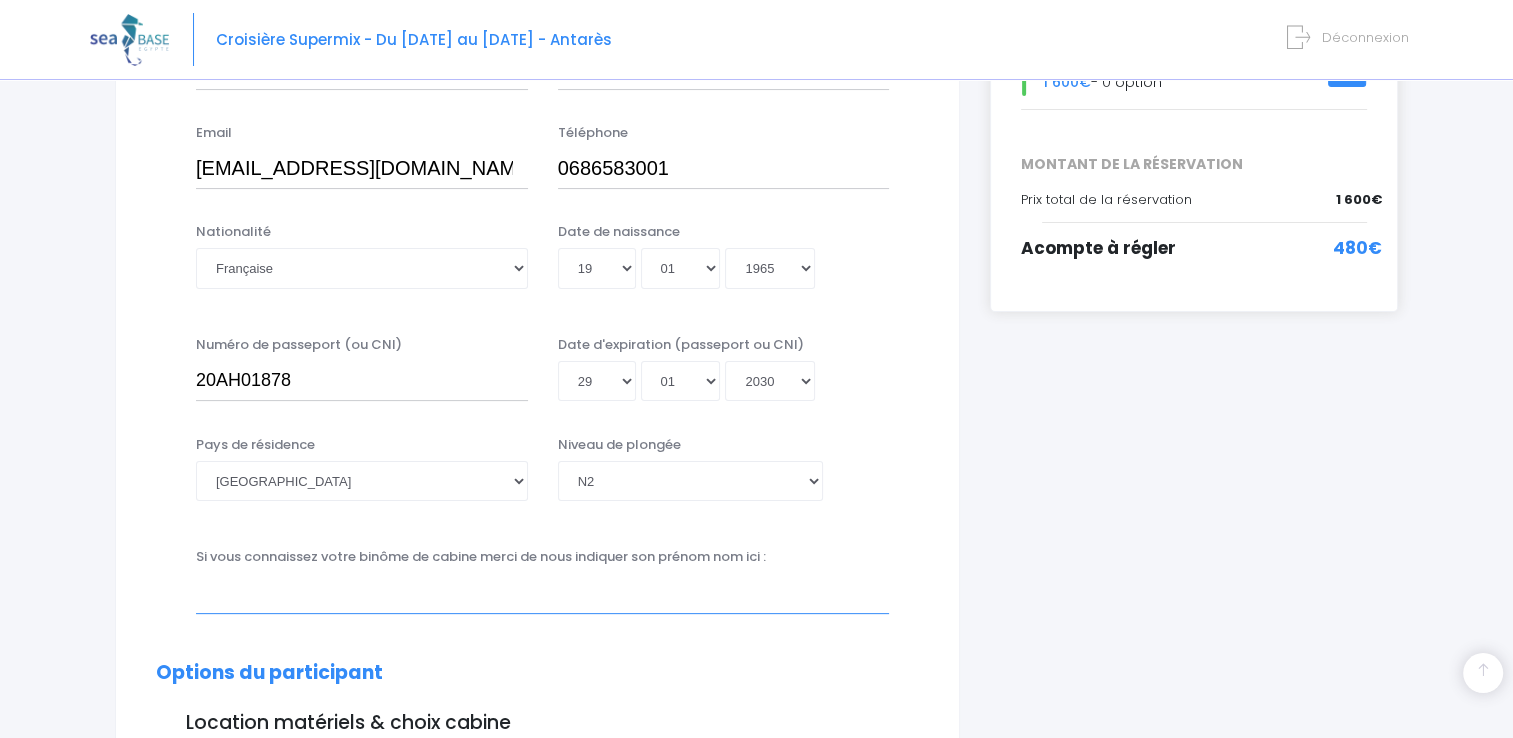 click at bounding box center (542, 593) 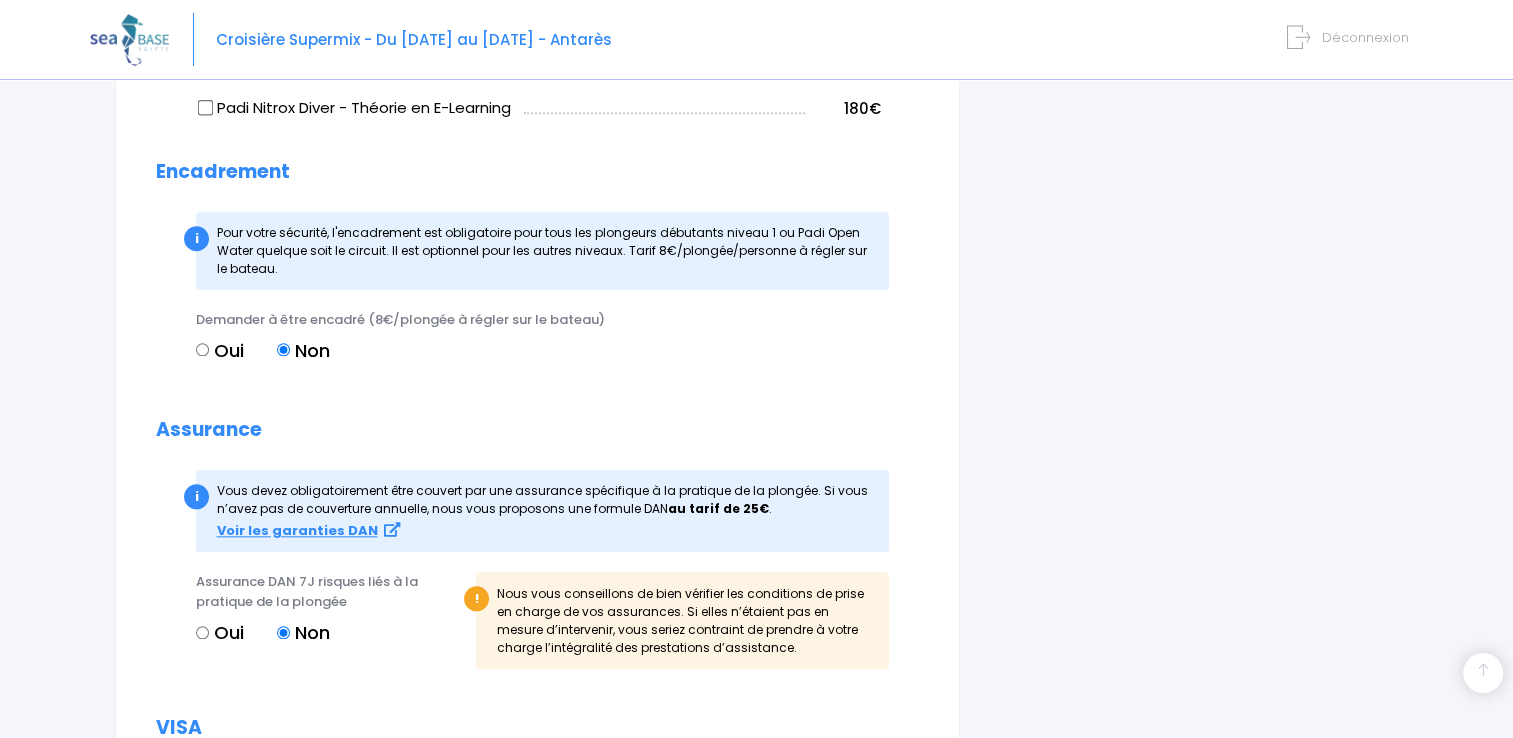scroll, scrollTop: 1851, scrollLeft: 0, axis: vertical 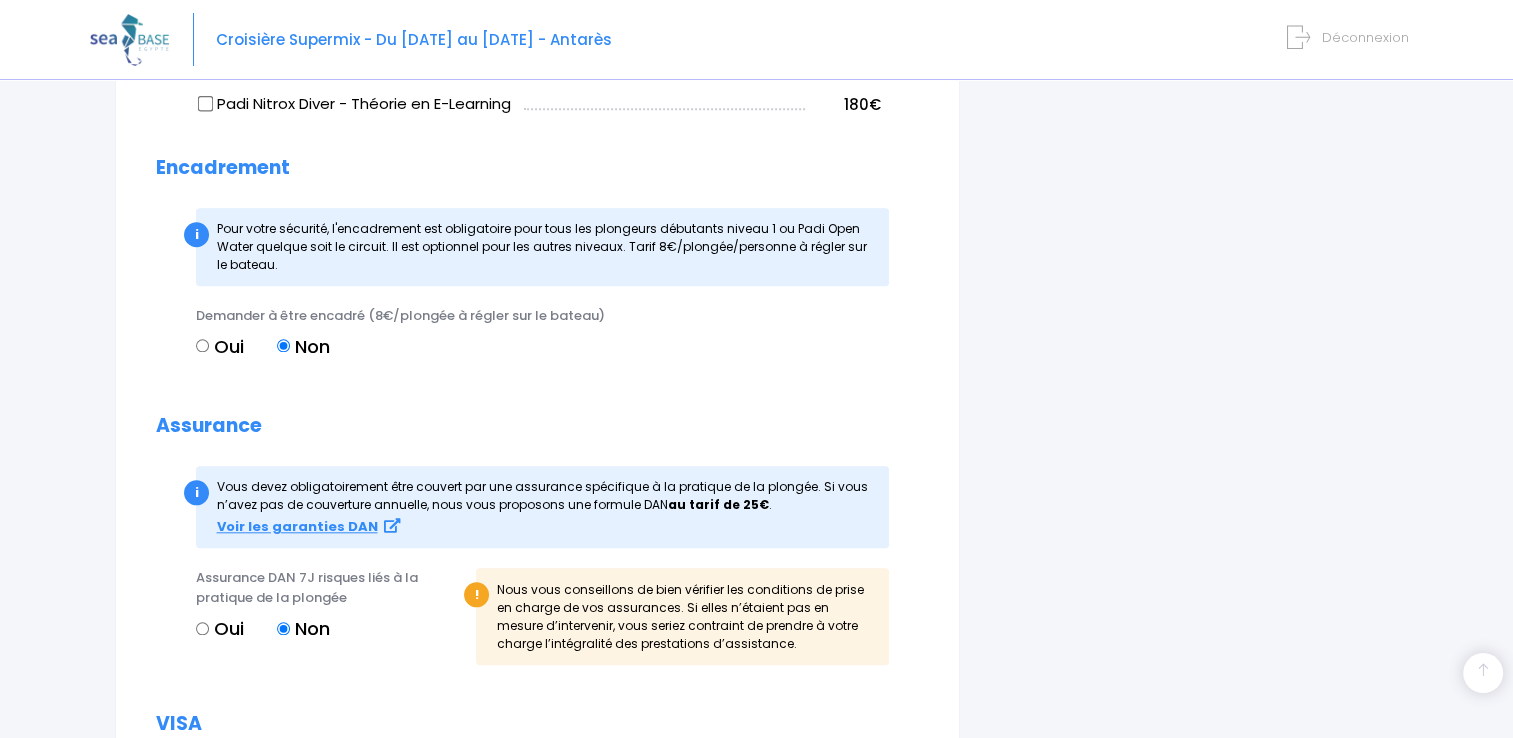 type on "Sébastien" 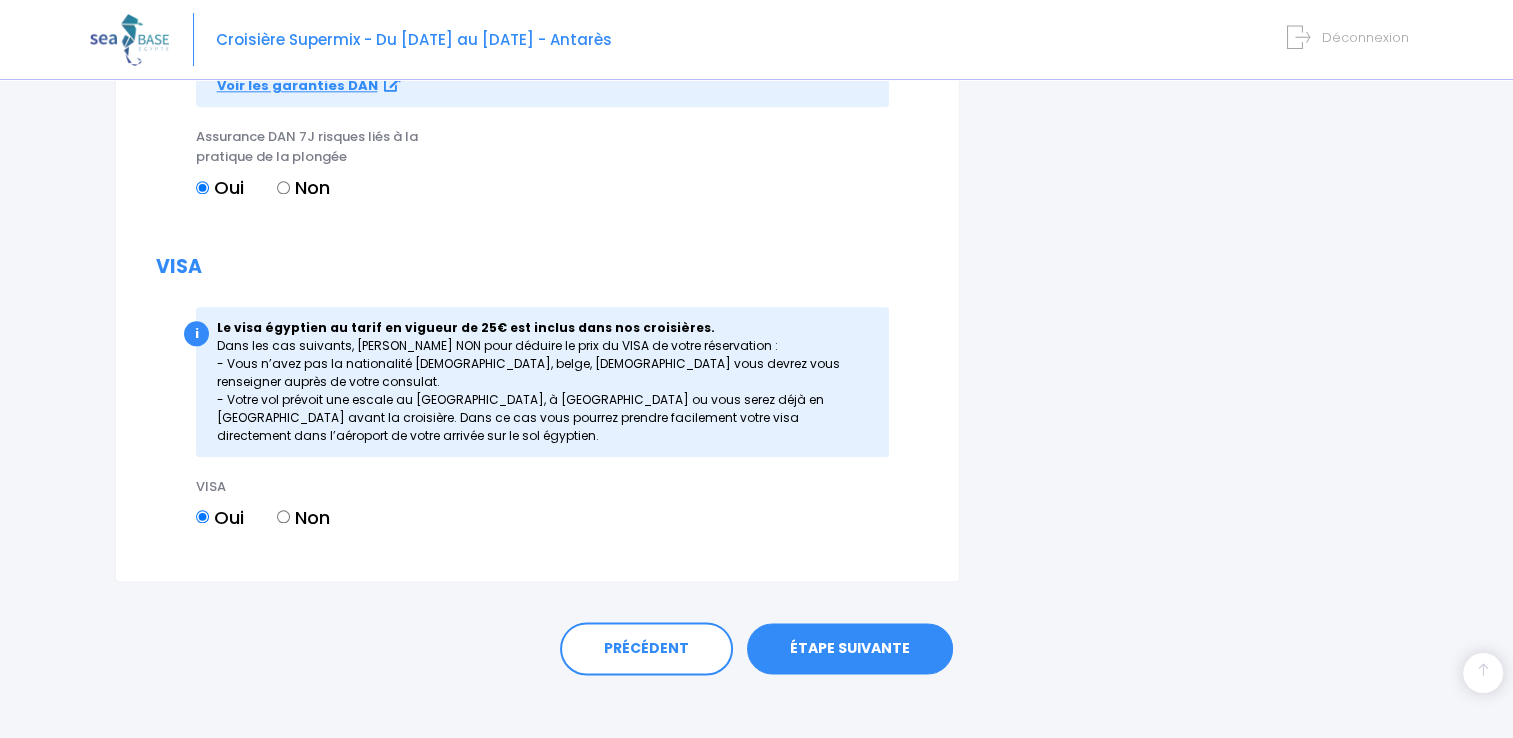 scroll, scrollTop: 2306, scrollLeft: 0, axis: vertical 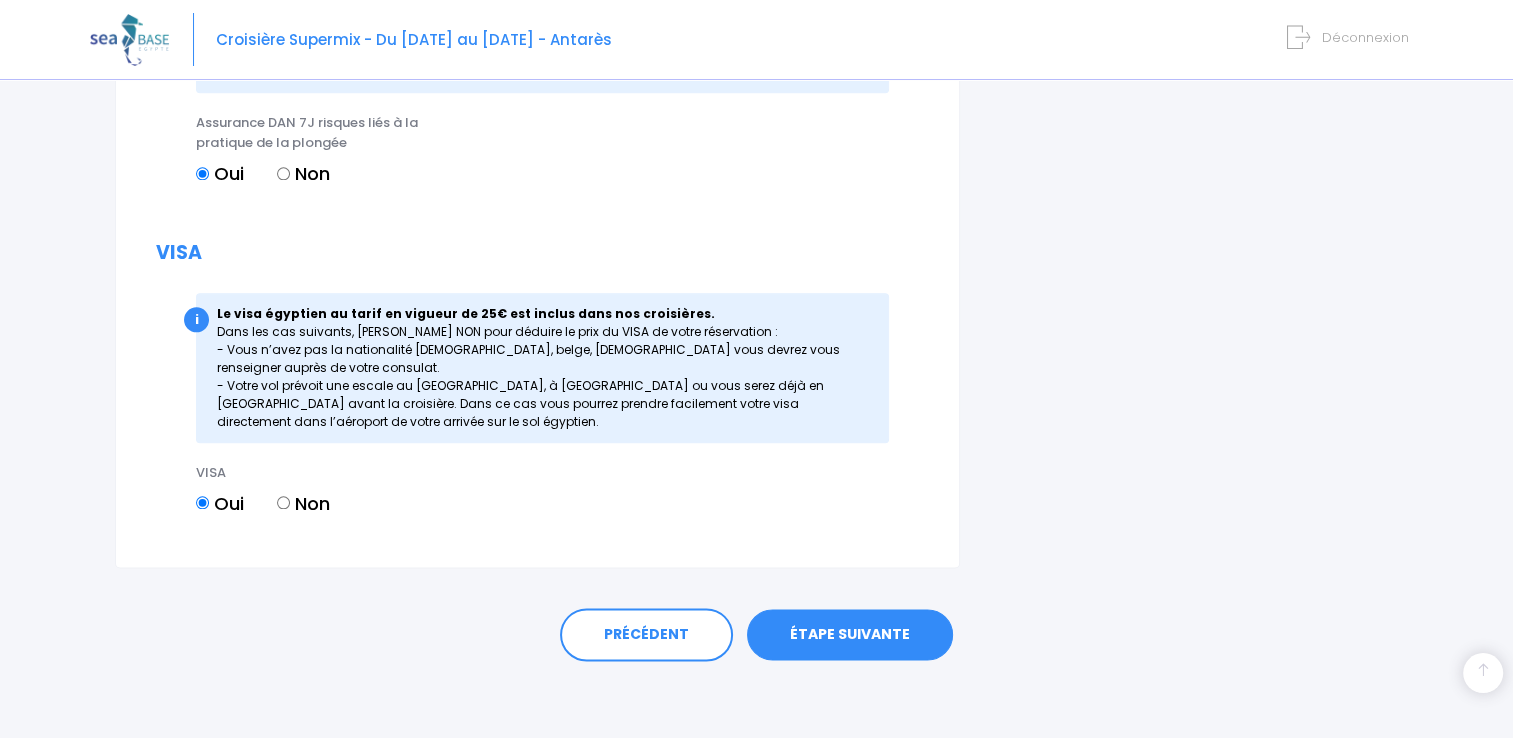 click on "ÉTAPE SUIVANTE" at bounding box center (850, 635) 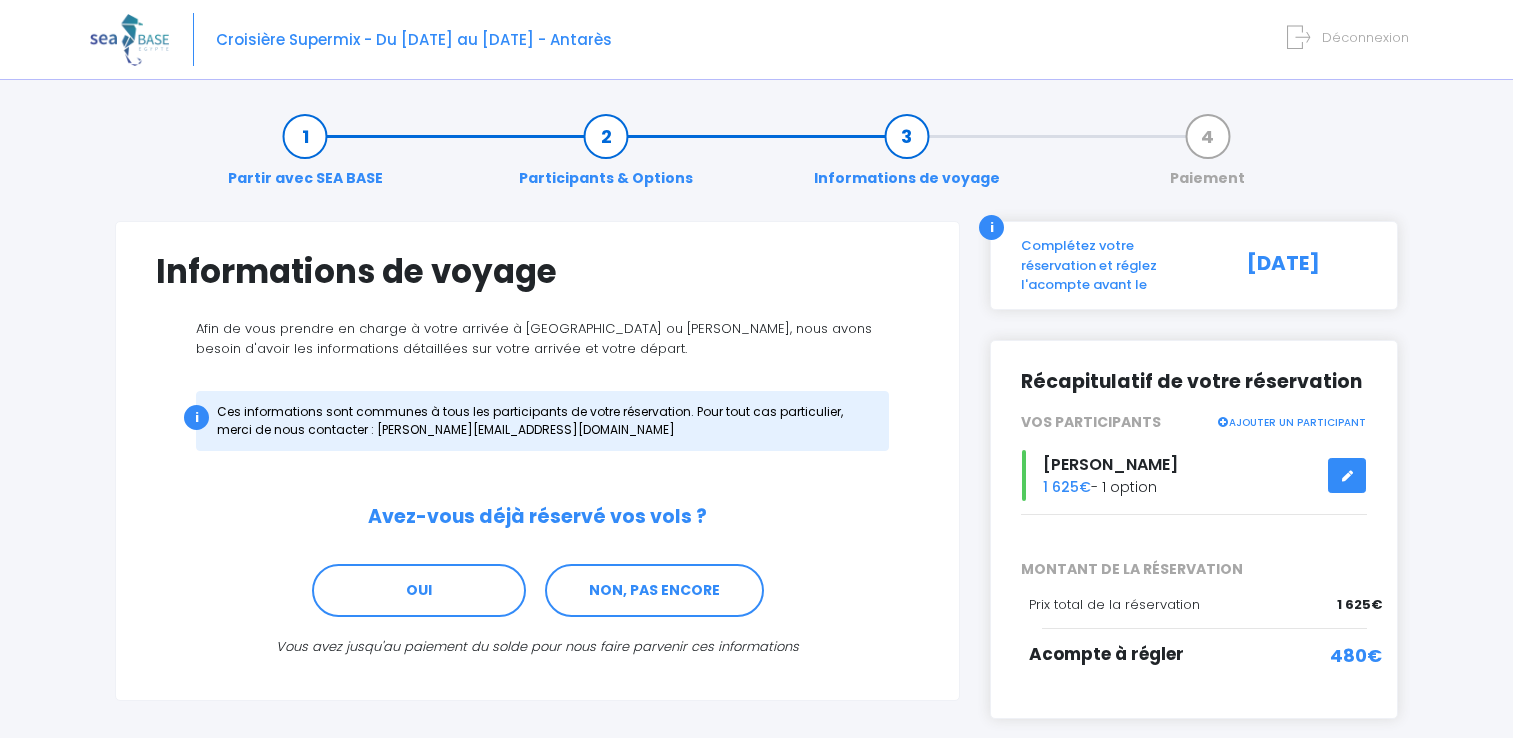 scroll, scrollTop: 0, scrollLeft: 0, axis: both 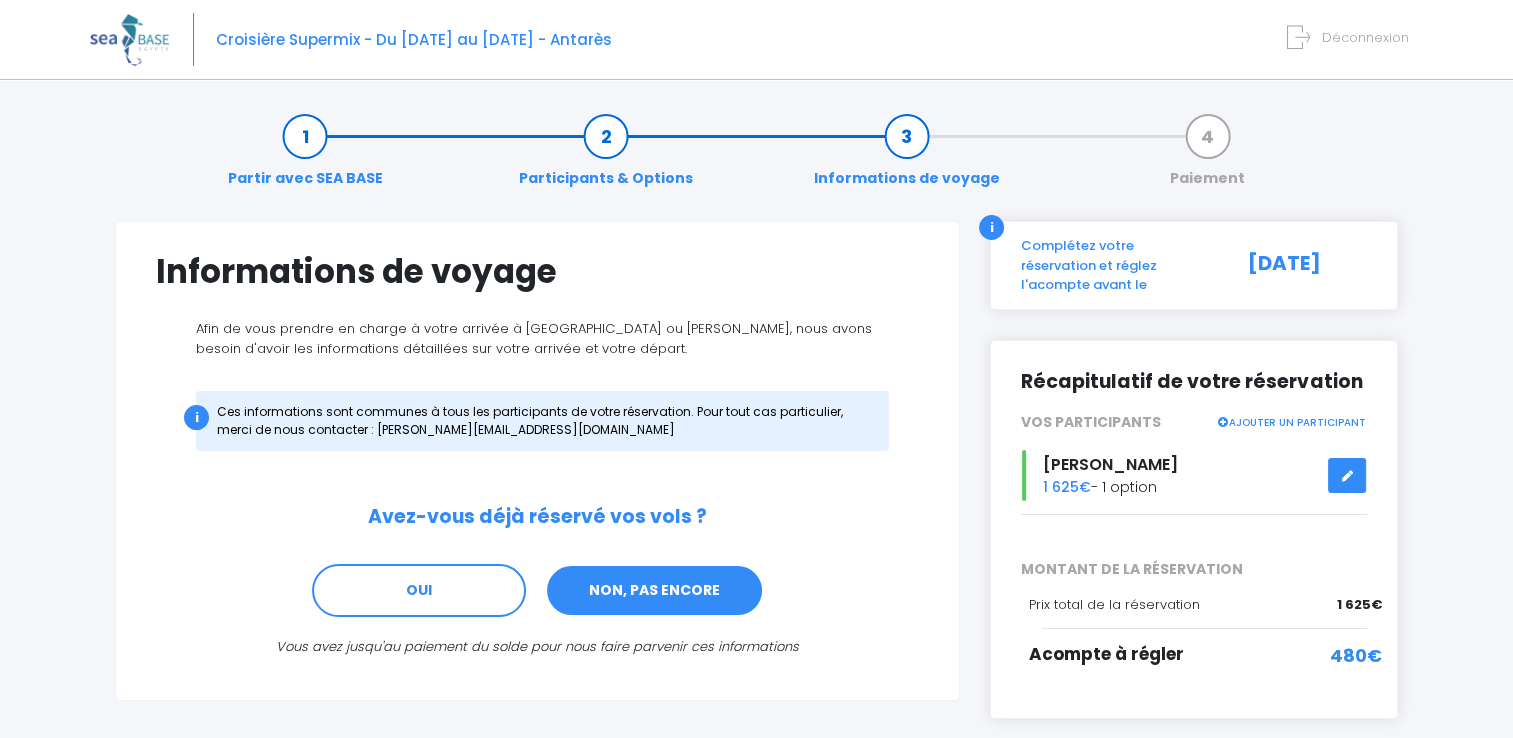 click on "NON, PAS ENCORE" at bounding box center [654, 591] 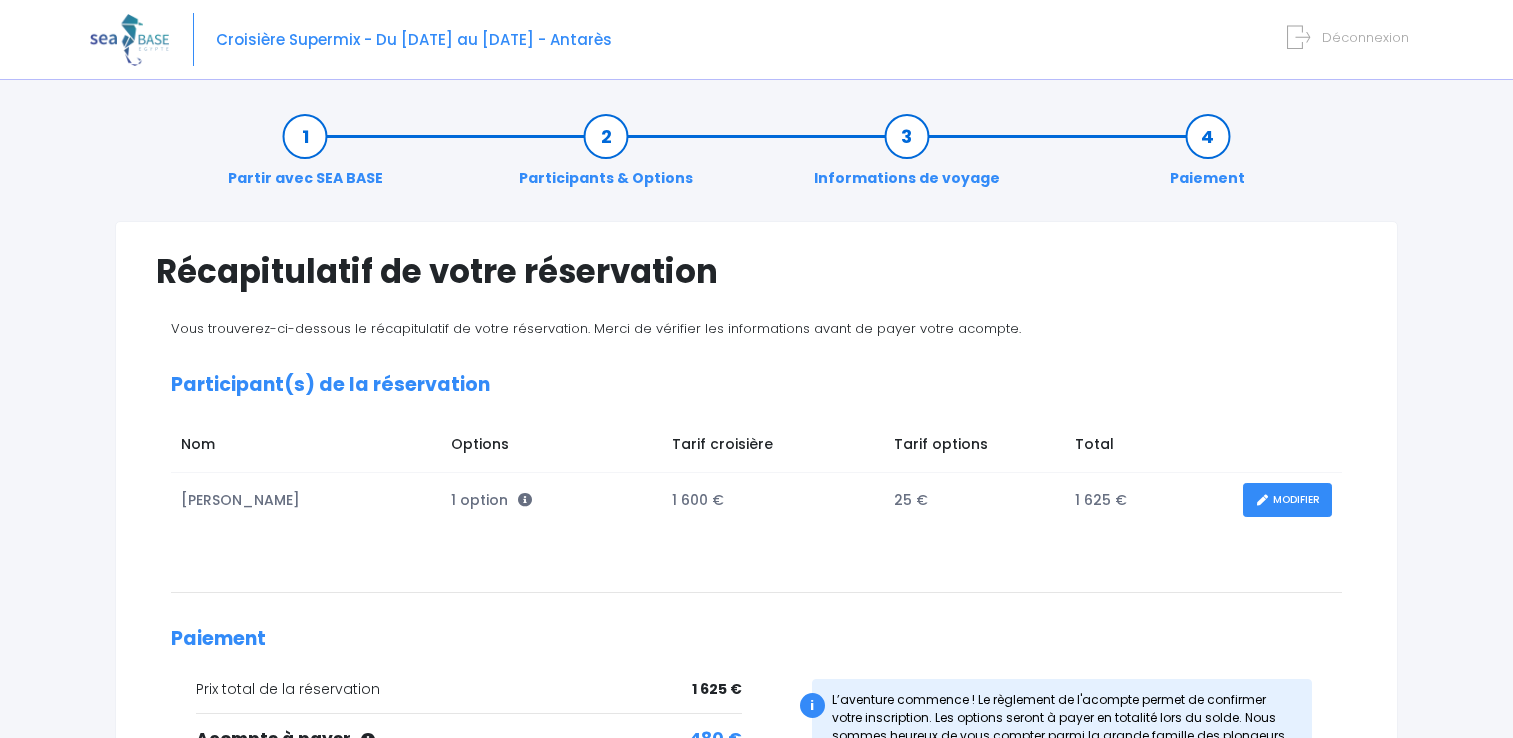 scroll, scrollTop: 0, scrollLeft: 0, axis: both 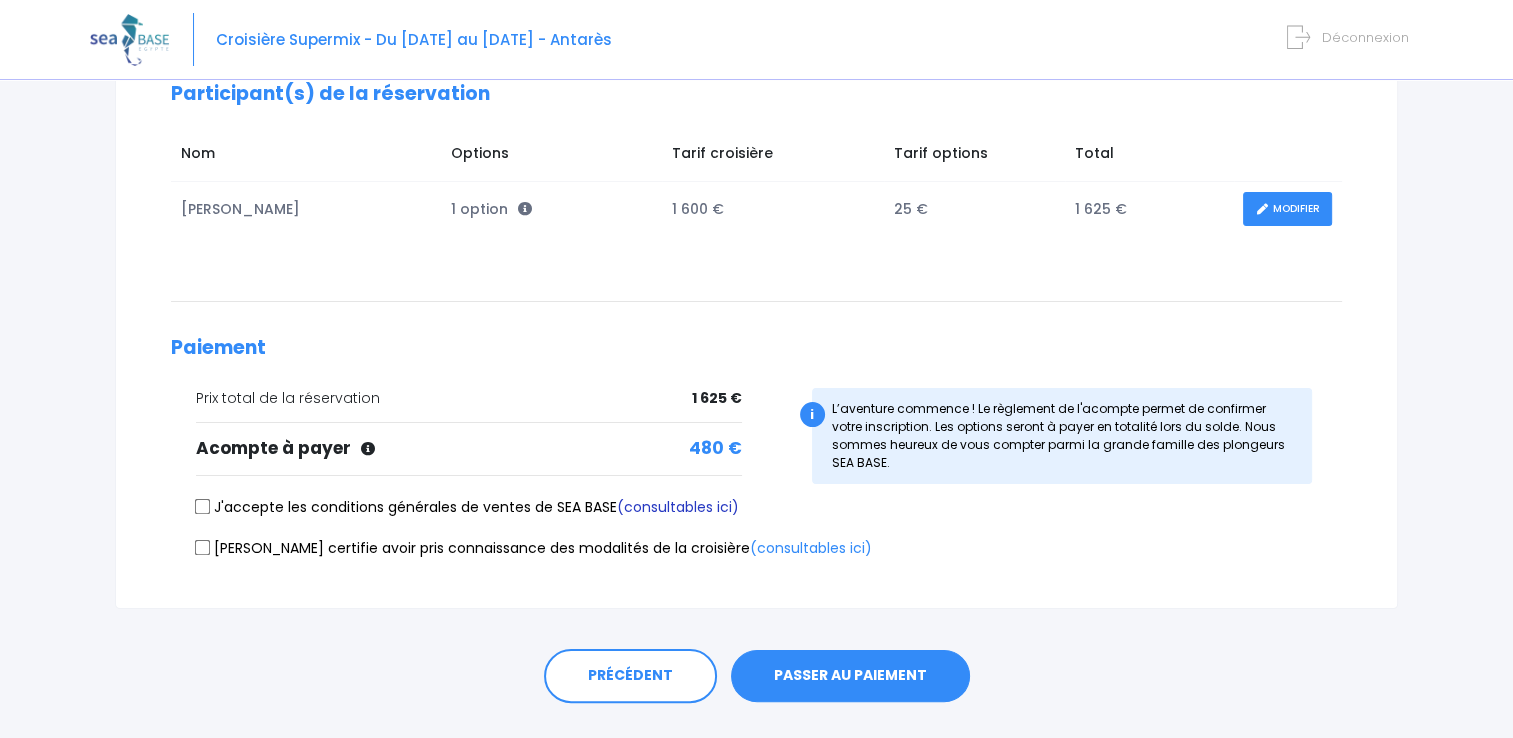click on "(consultables ici)" at bounding box center (678, 507) 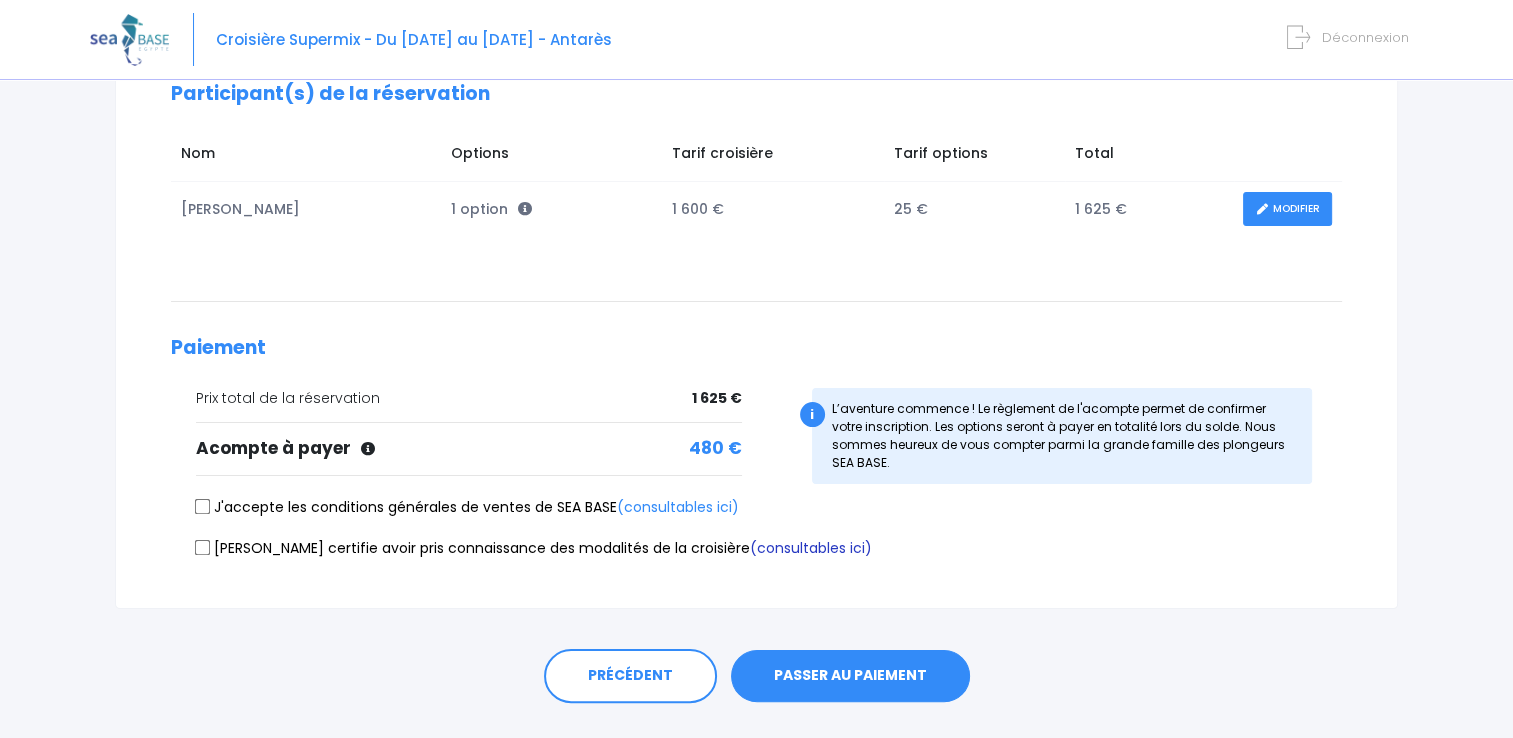 click on "(consultables ici)" at bounding box center (811, 548) 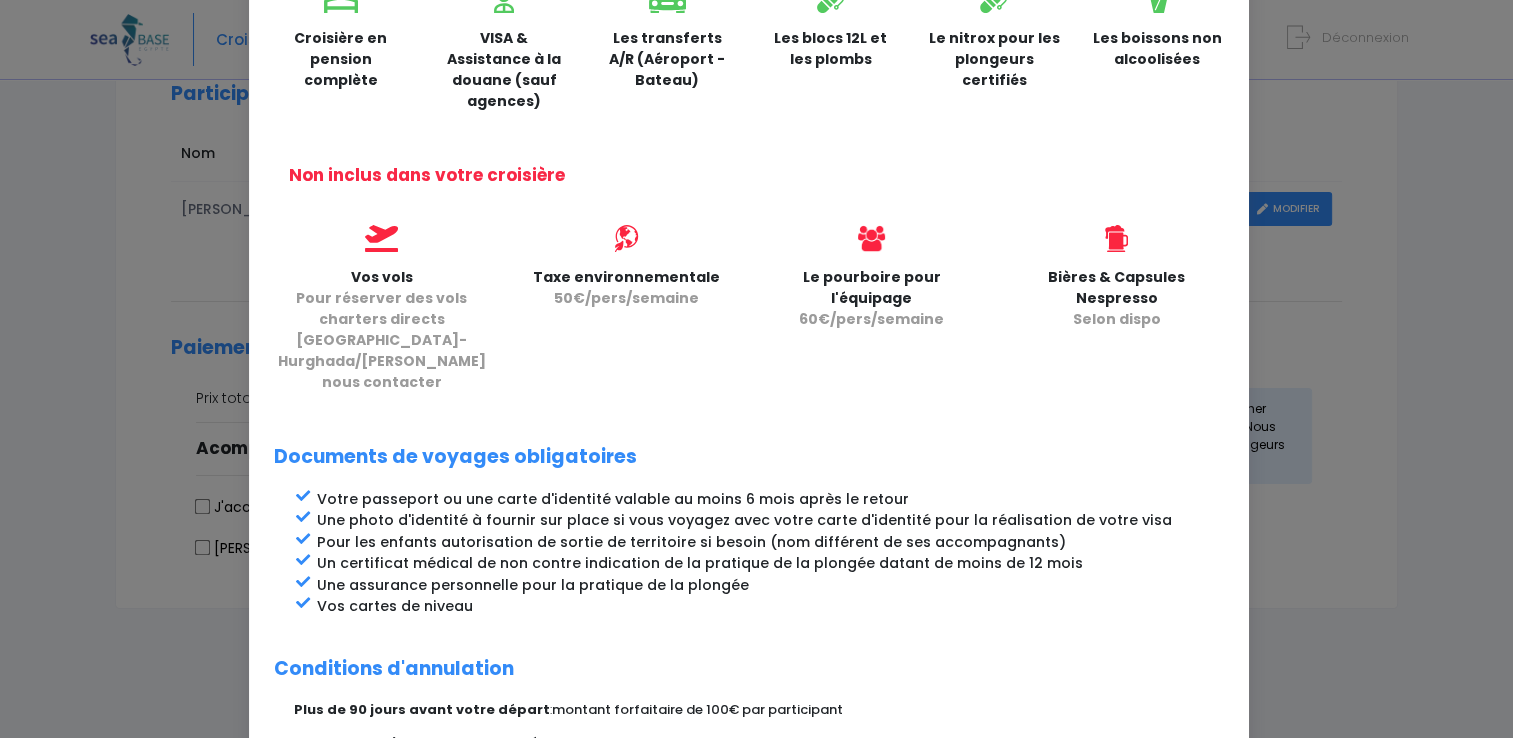 scroll, scrollTop: 632, scrollLeft: 0, axis: vertical 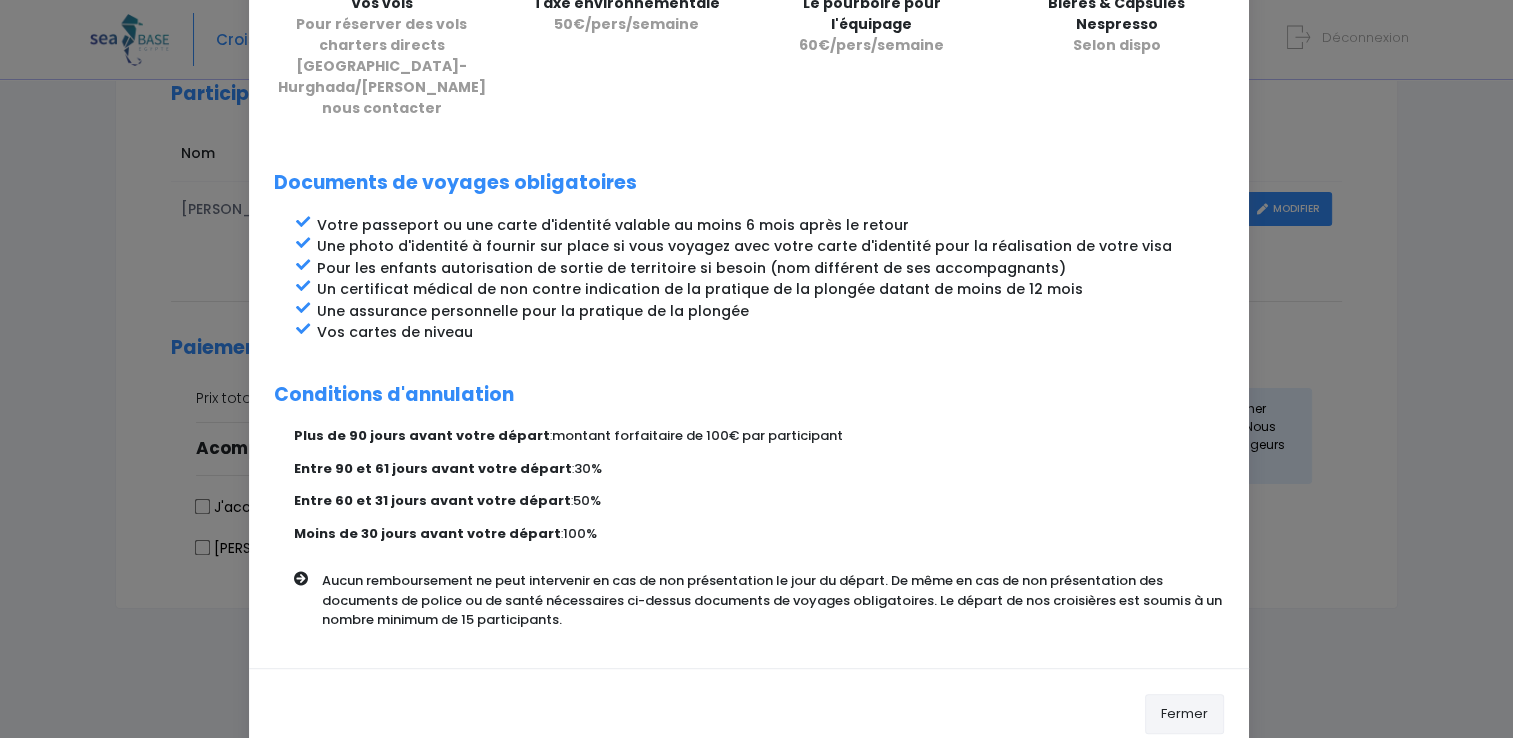 click on "Fermer" at bounding box center [1184, 714] 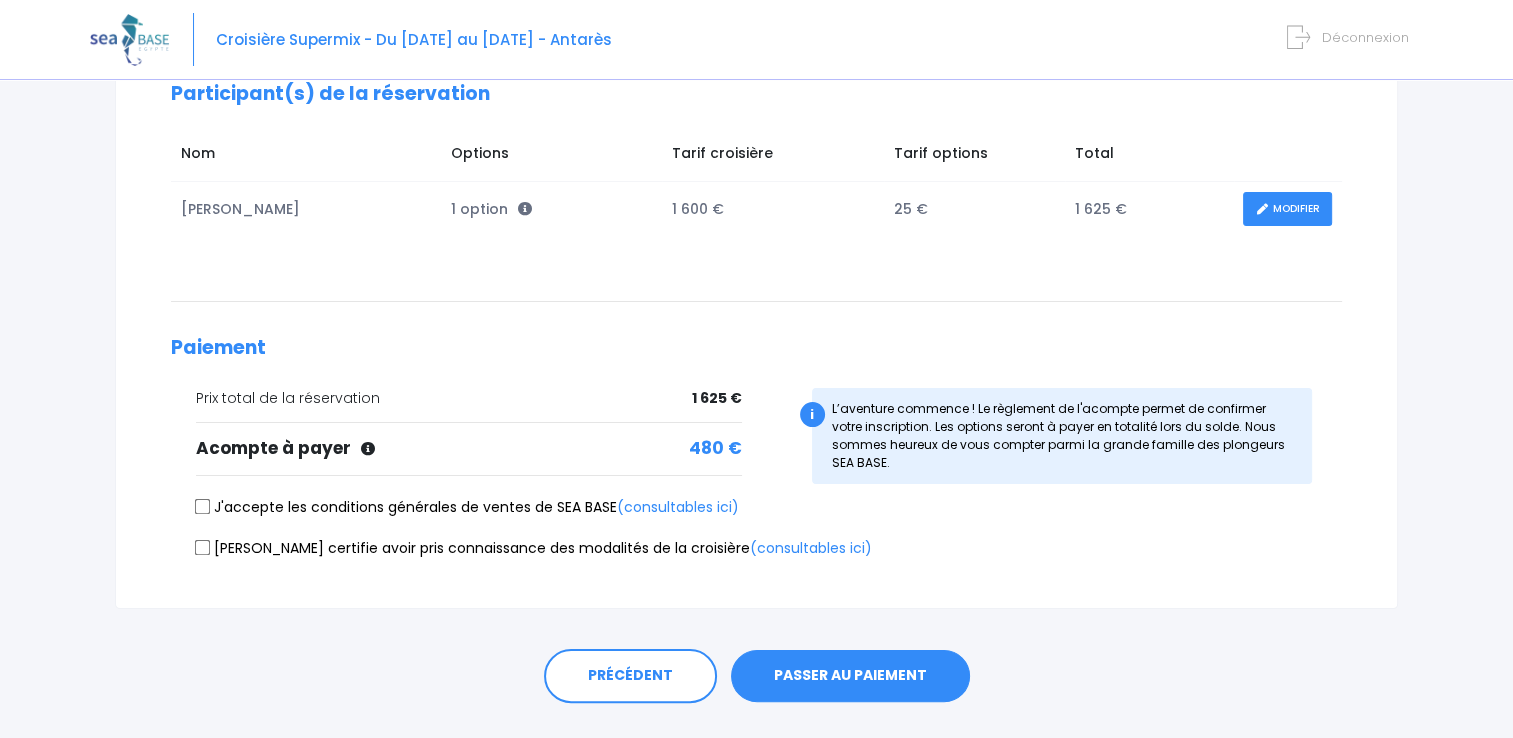 click on "Je certifie avoir pris connaissance des modalités de la croisière  (consultables ici)" at bounding box center (203, 547) 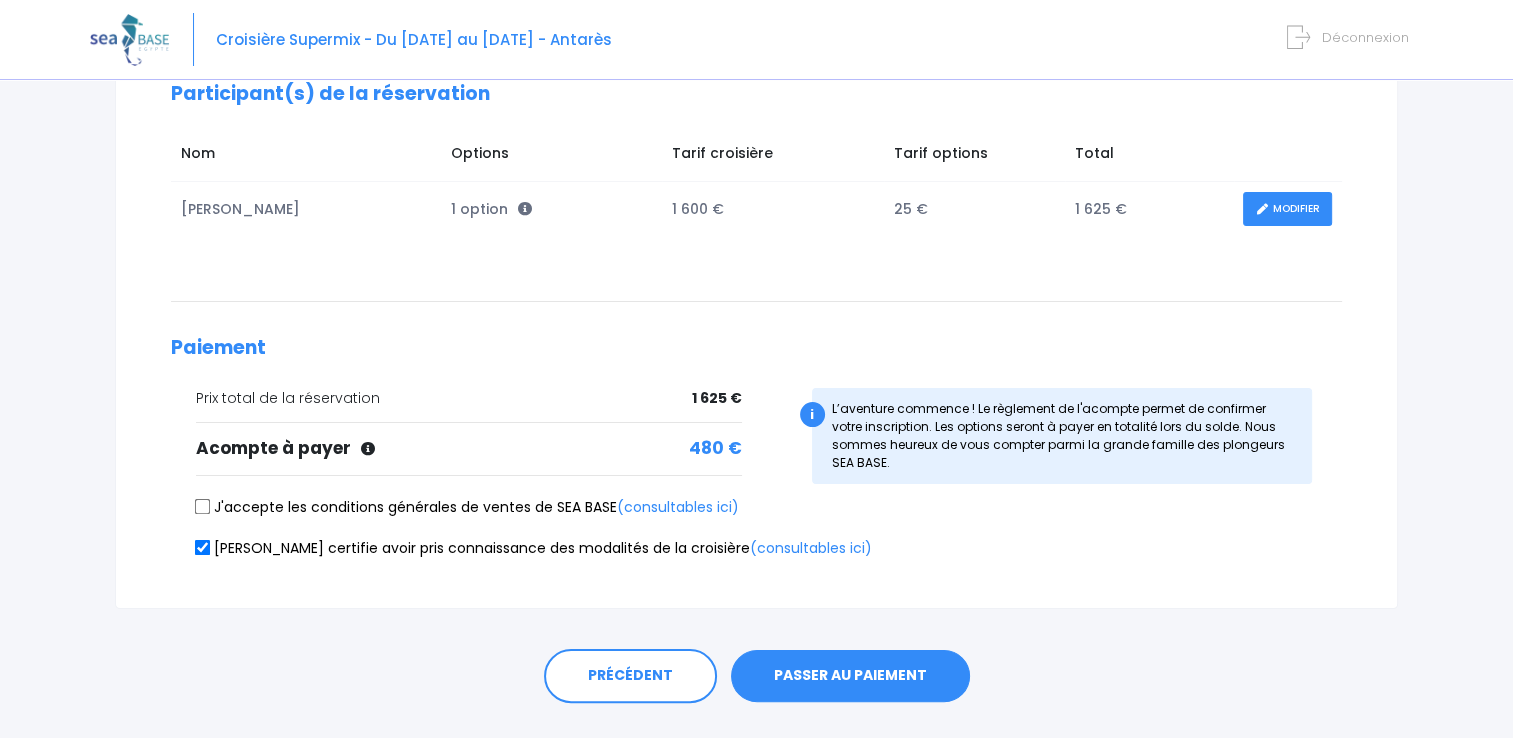 click on "J'accepte les conditions générales de ventes de SEA BASE  (consultables ici)" at bounding box center [203, 507] 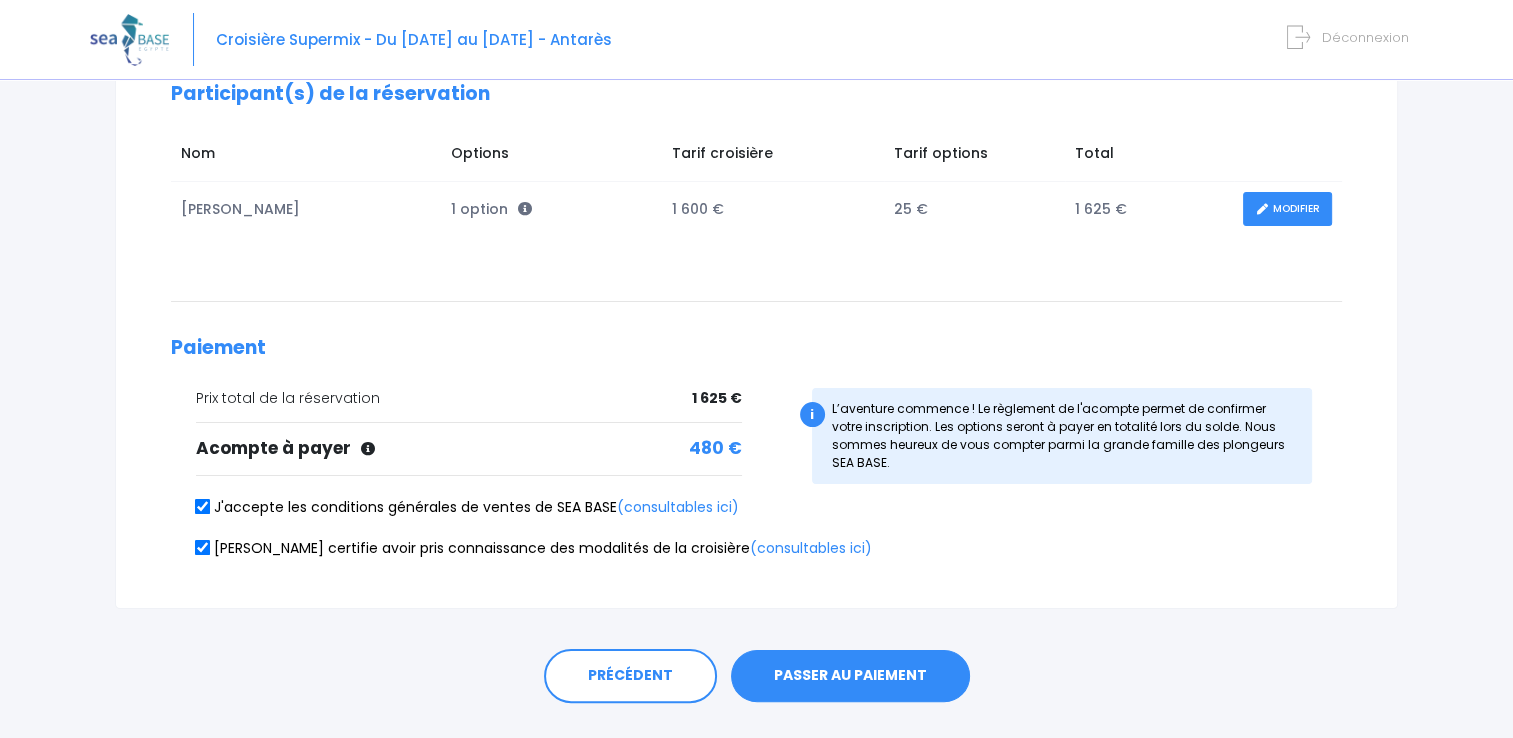 click on "PASSER AU PAIEMENT" at bounding box center [850, 676] 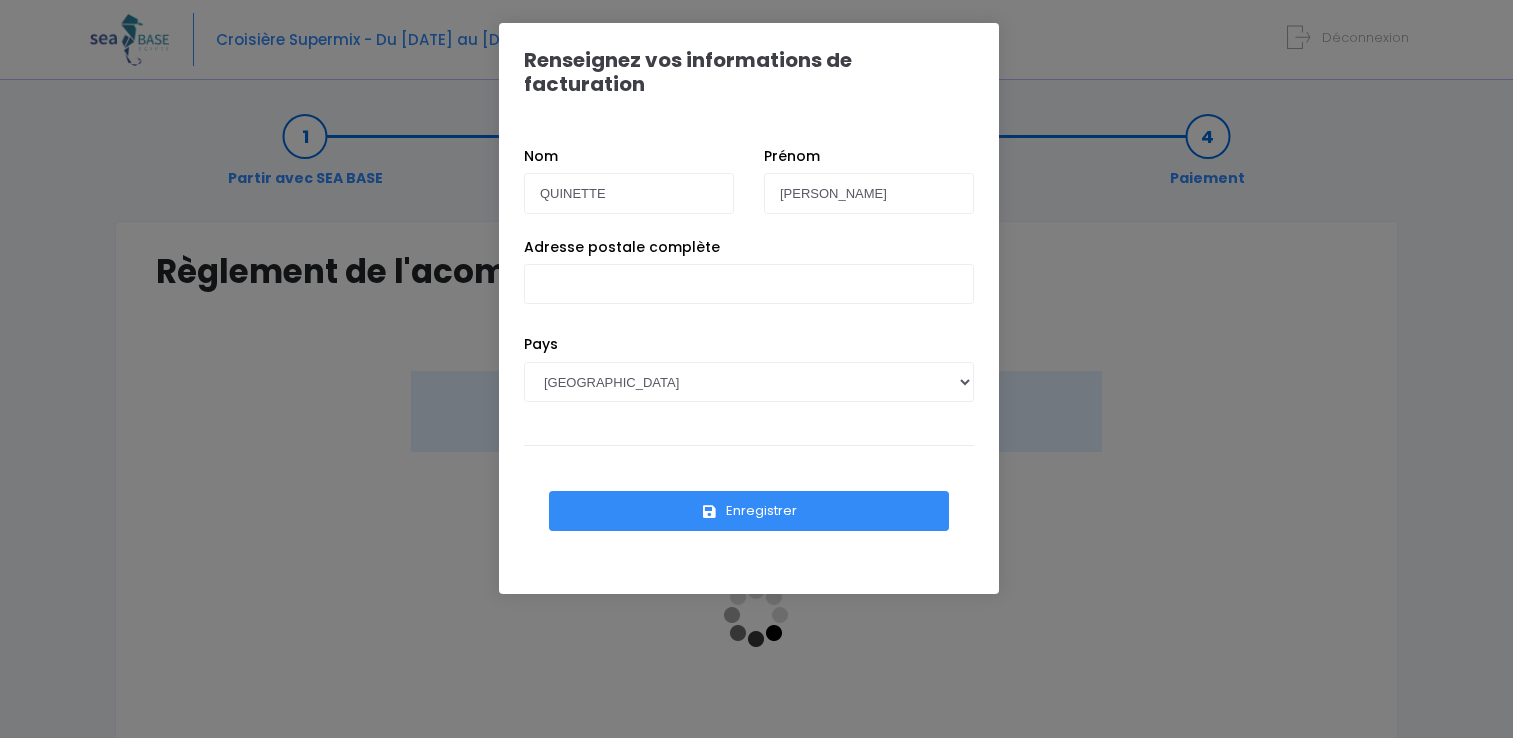 scroll, scrollTop: 0, scrollLeft: 0, axis: both 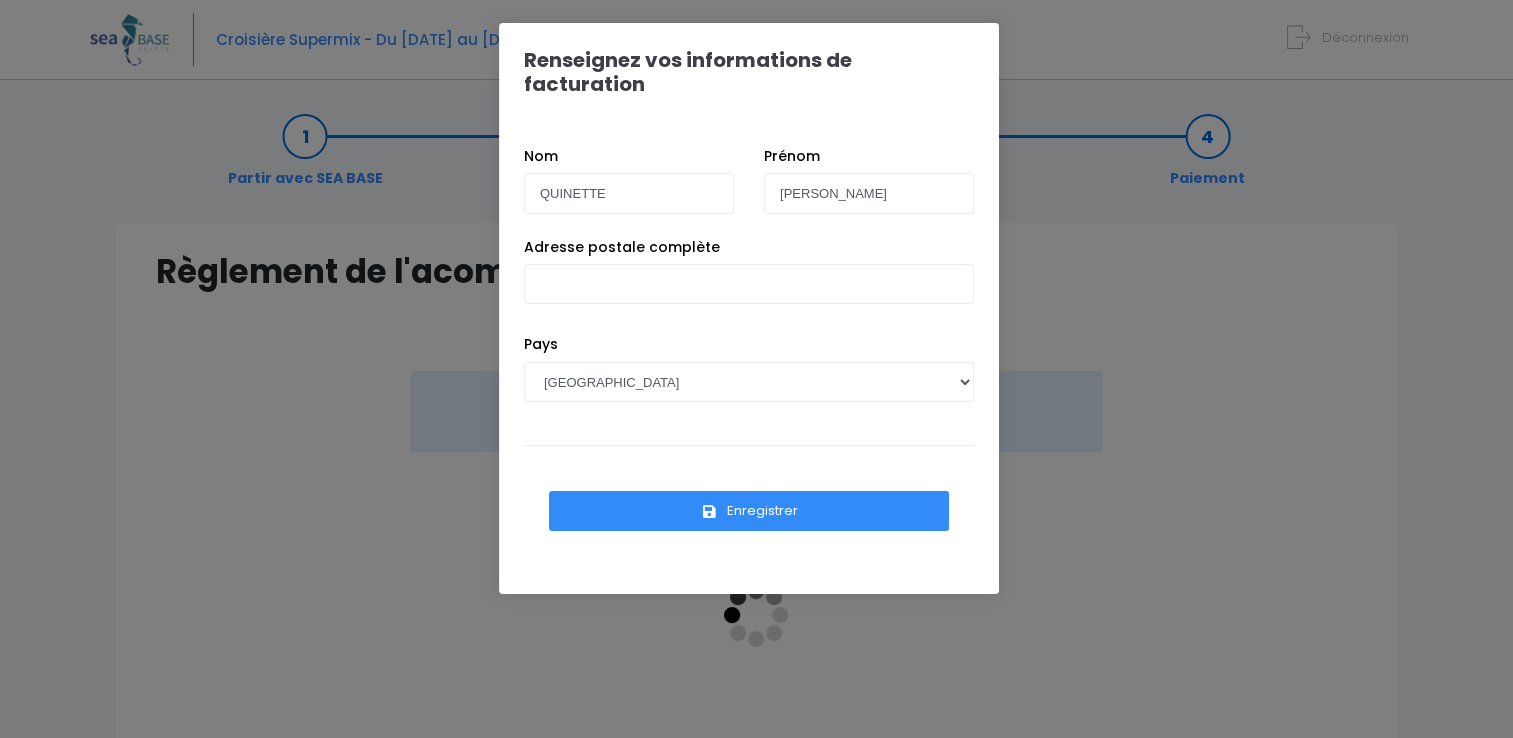 drag, startPoint x: 747, startPoint y: 257, endPoint x: 591, endPoint y: 225, distance: 159.24823 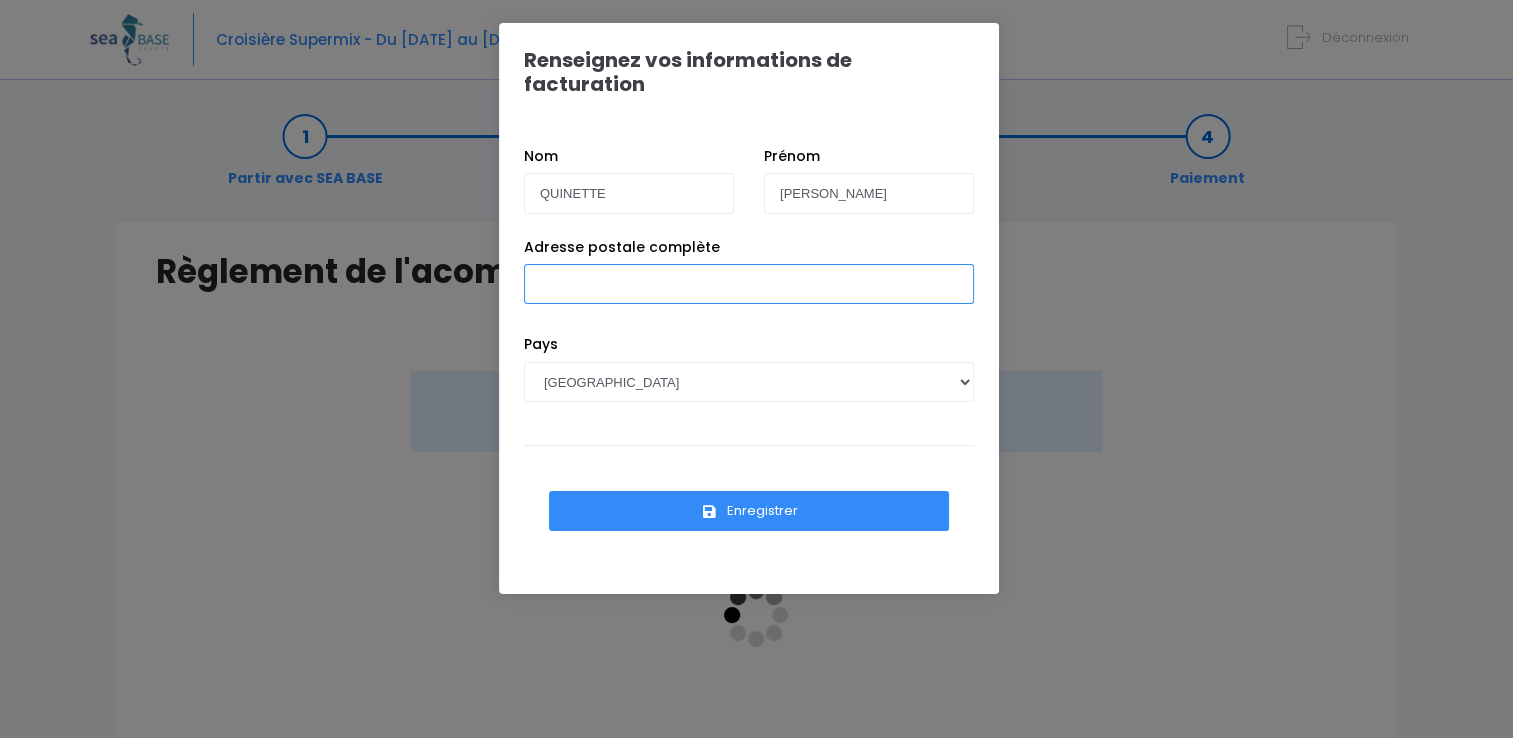 click on "Adresse postale complète" at bounding box center [749, 284] 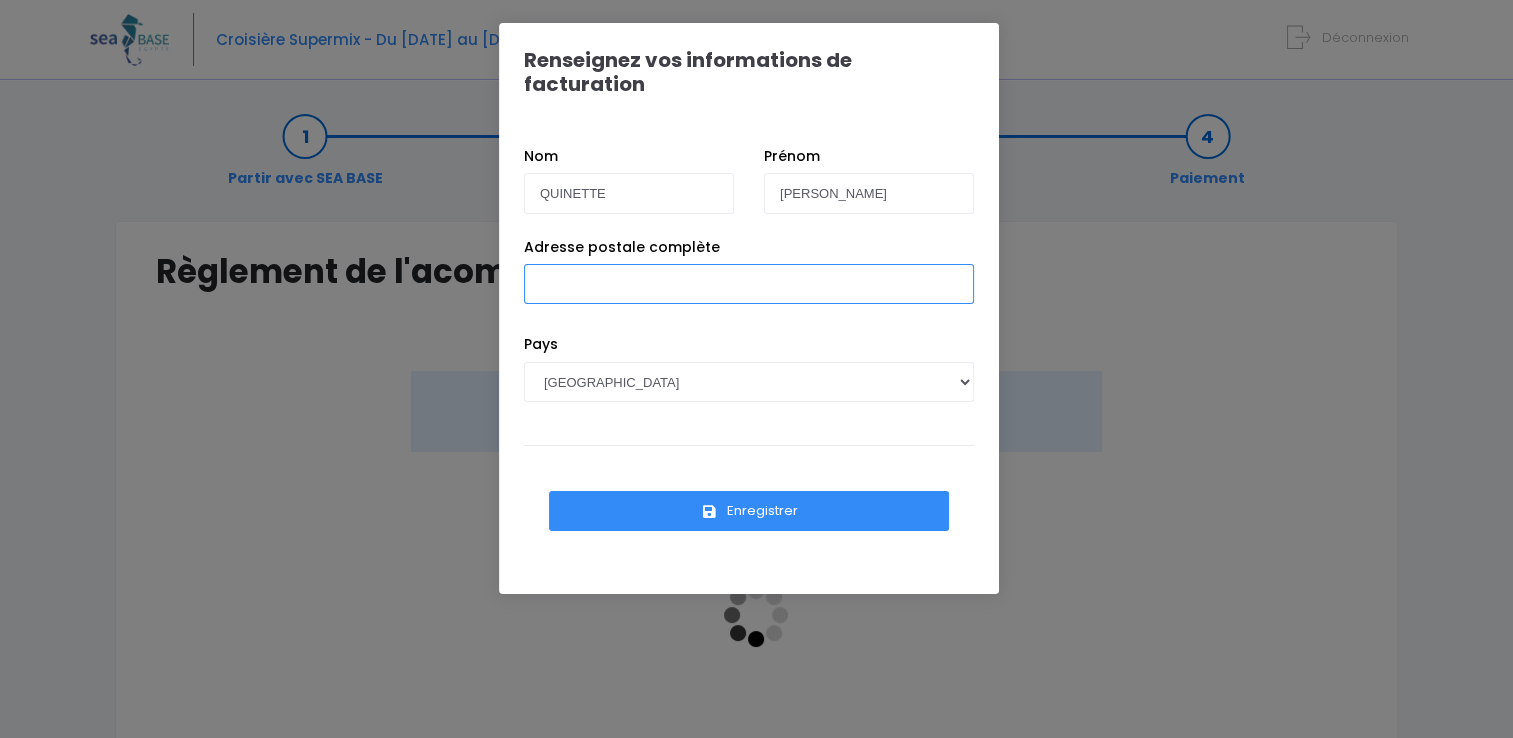 click on "Adresse postale complète" at bounding box center [749, 284] 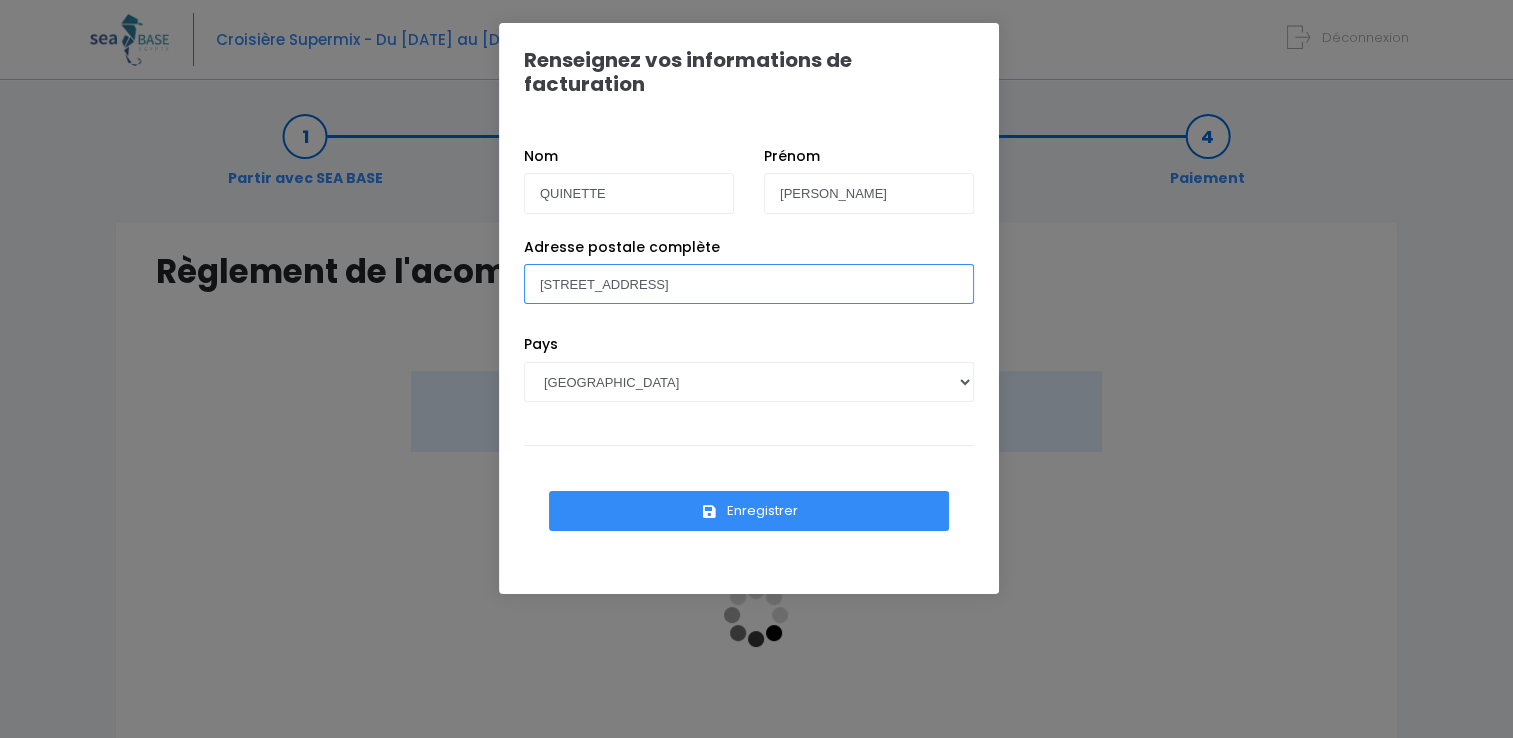 click on "7 rue des barres" at bounding box center [749, 284] 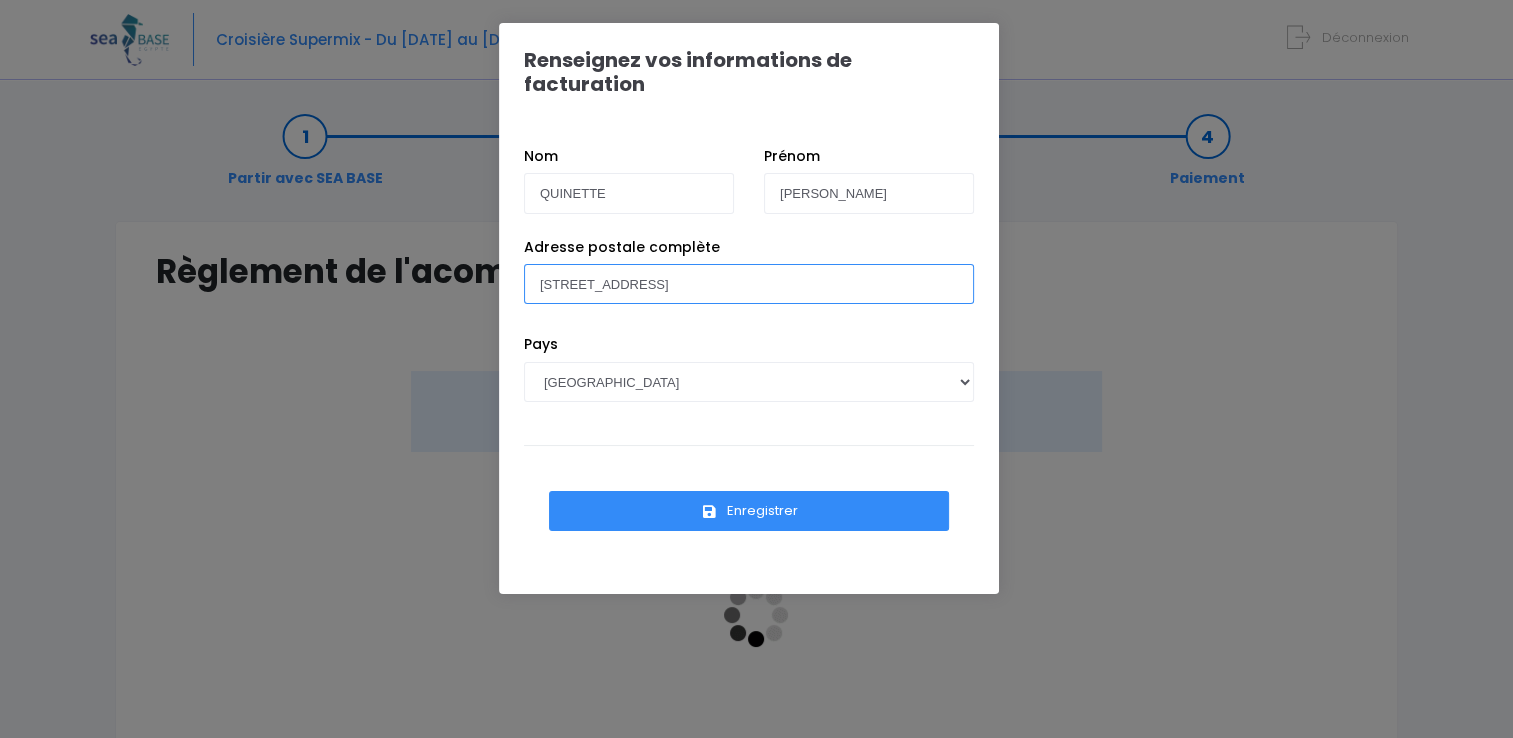 type on "7 rue des barres 60150 GIRAUMONT" 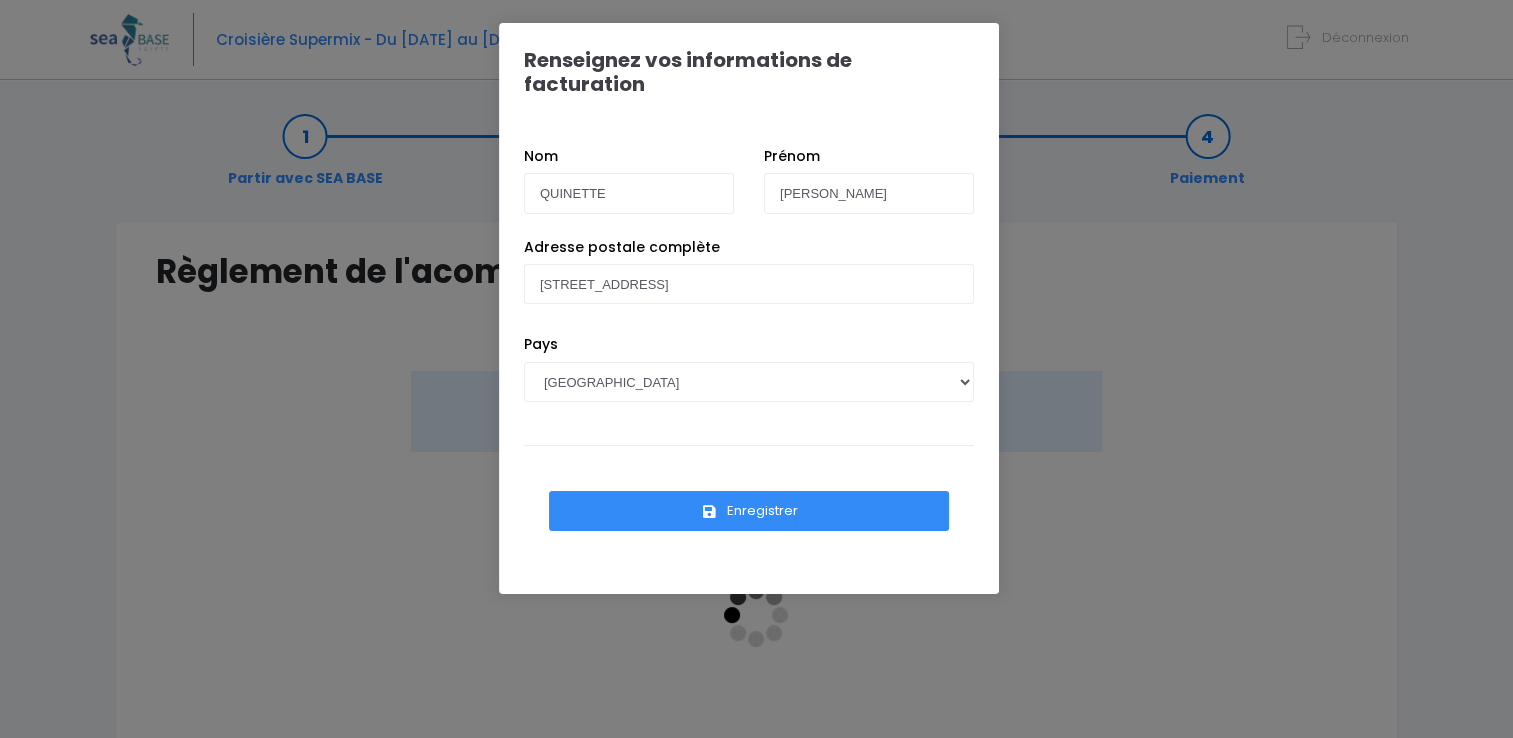 click on "Enregistrer" at bounding box center [749, 511] 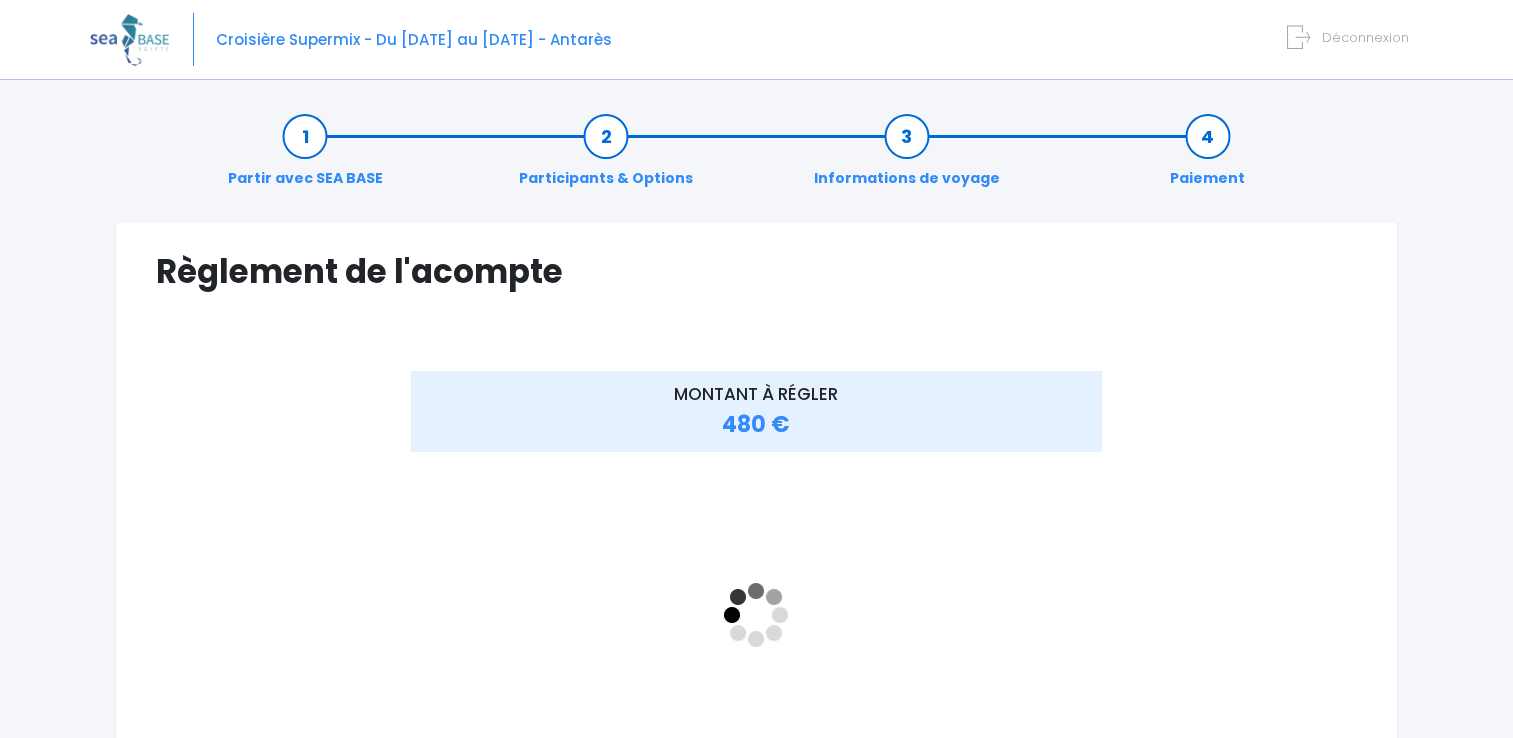 scroll, scrollTop: 0, scrollLeft: 0, axis: both 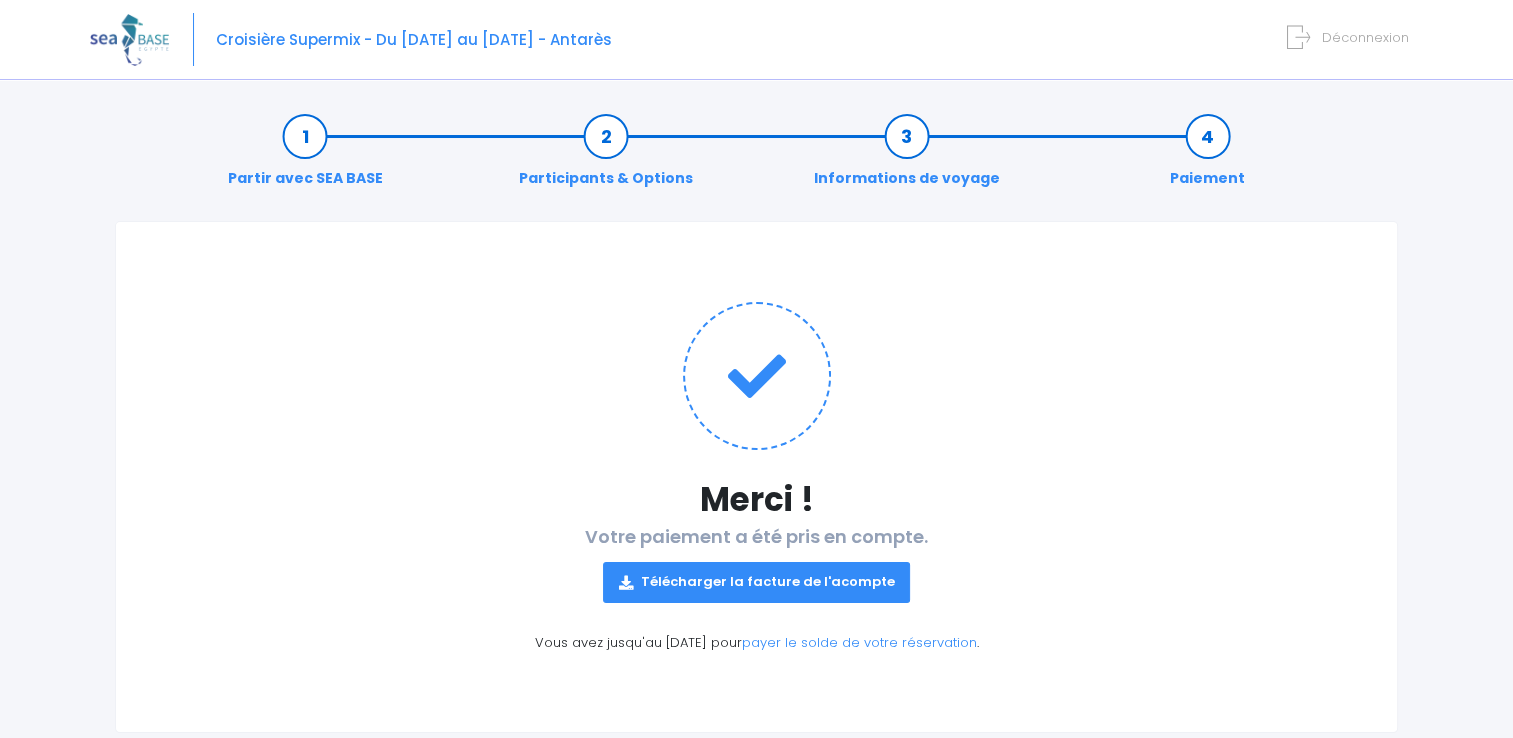 click on "Télécharger la facture de l'acompte" at bounding box center [757, 582] 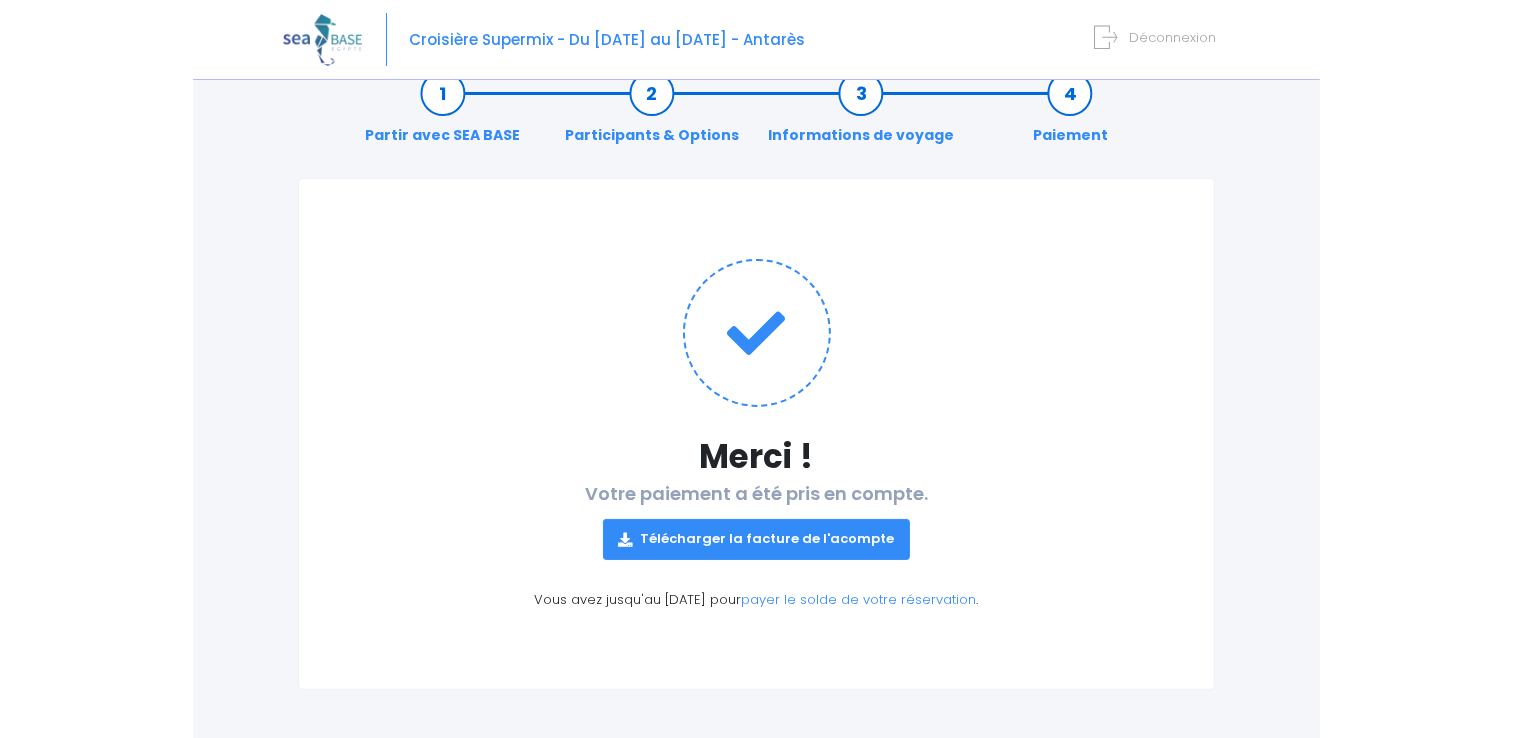 scroll, scrollTop: 0, scrollLeft: 0, axis: both 